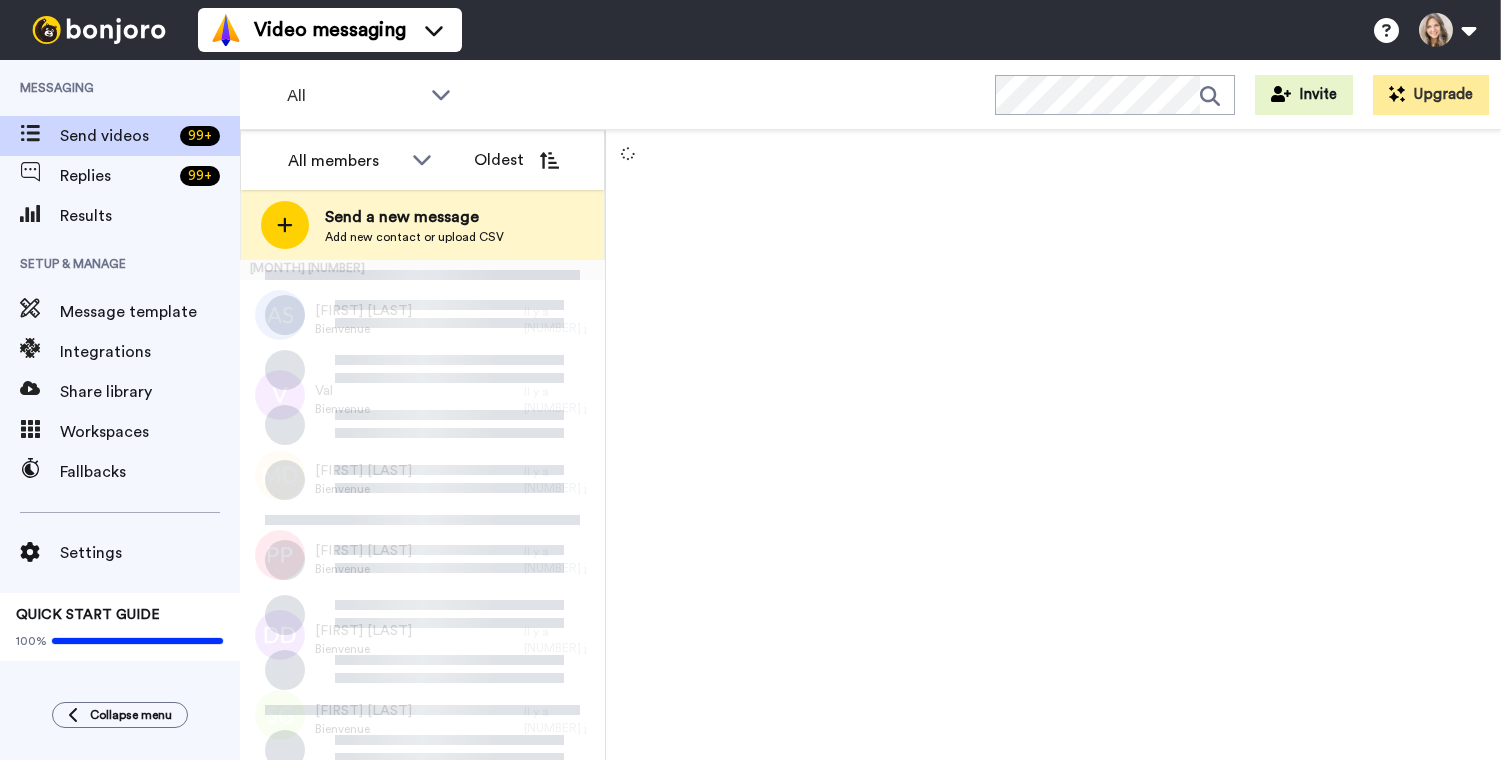 scroll, scrollTop: 0, scrollLeft: 0, axis: both 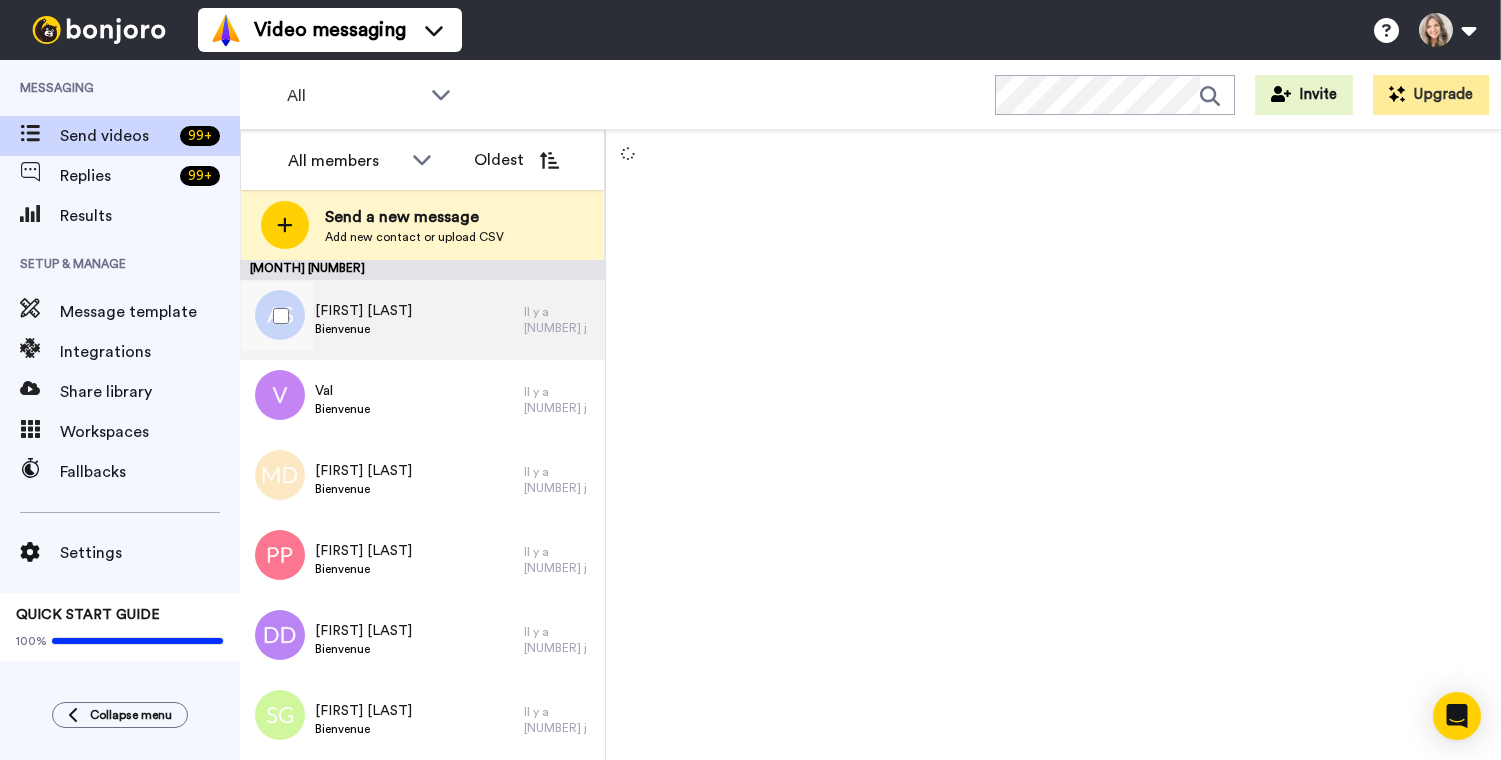 click on "Amandine SYPIEN Bienvenue" at bounding box center [382, 320] 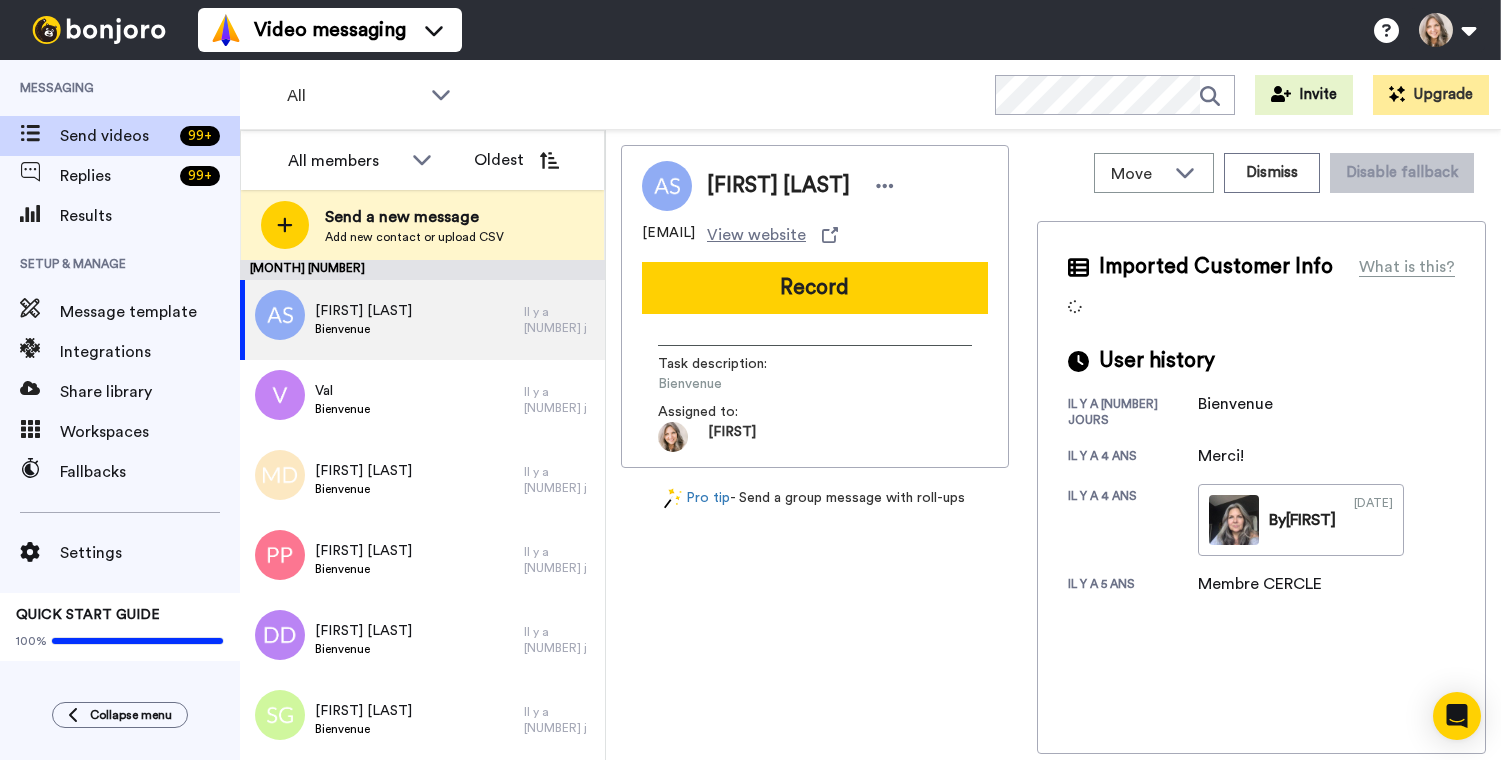 drag, startPoint x: 644, startPoint y: 231, endPoint x: 743, endPoint y: 235, distance: 99.08077 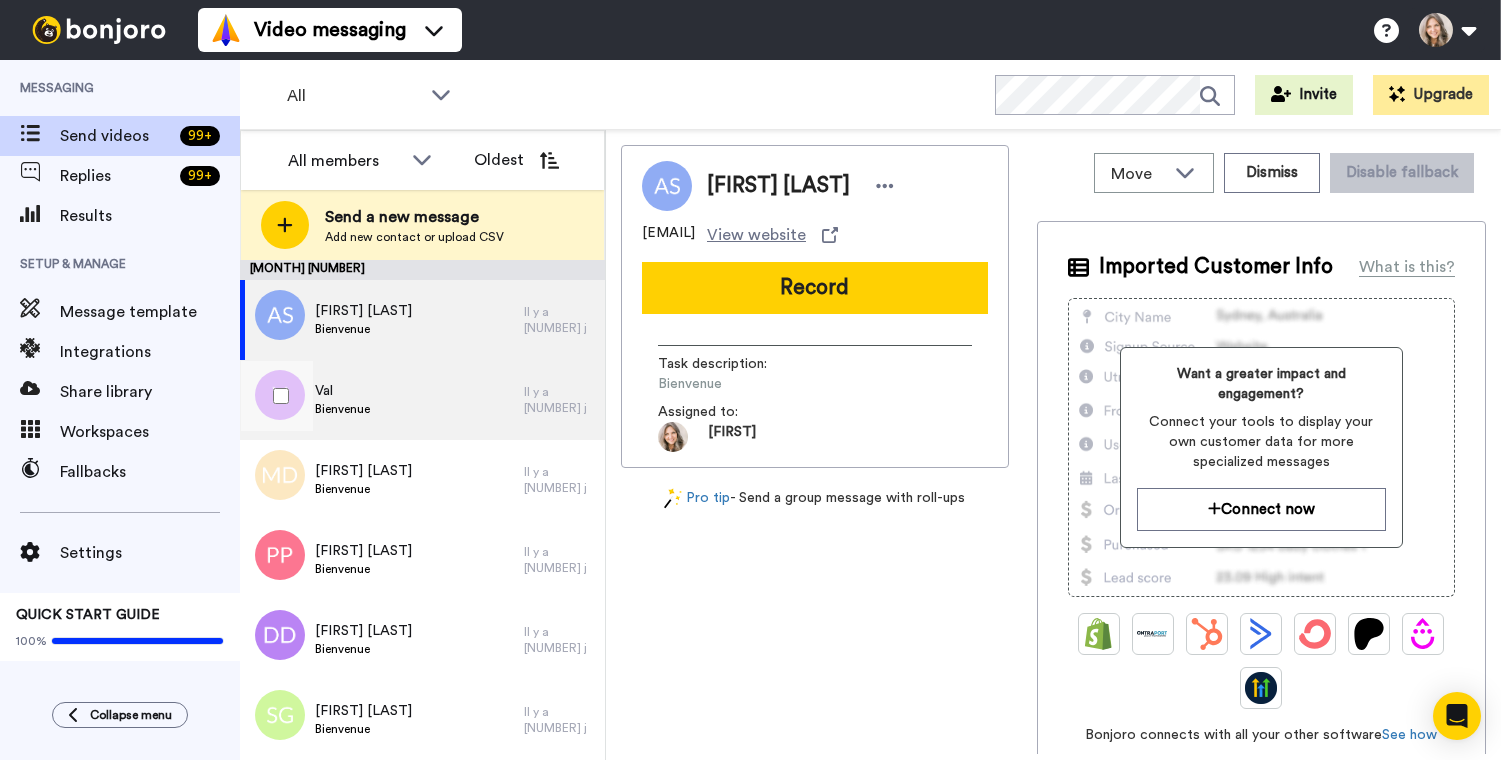 click on "Val Bienvenue" at bounding box center (382, 400) 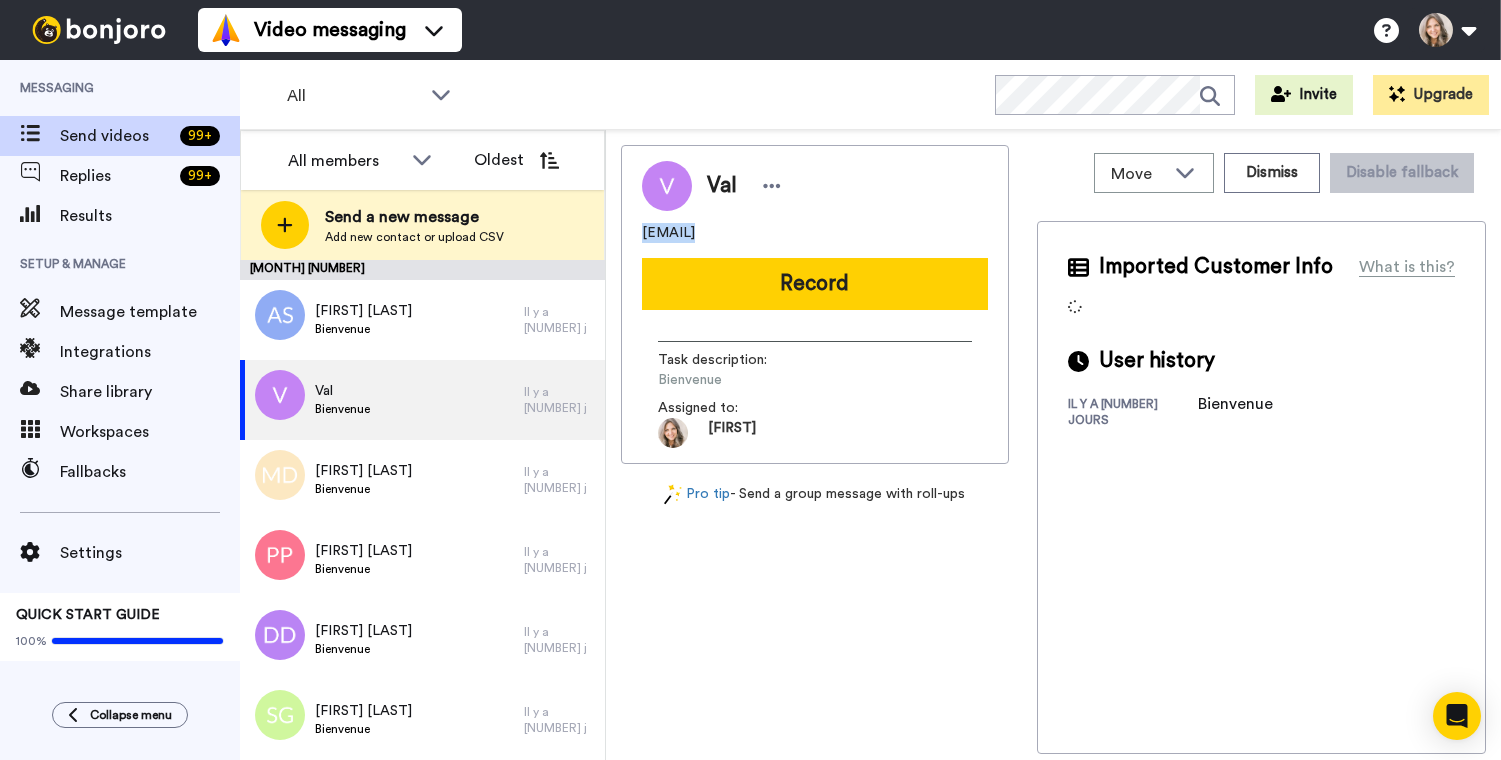 drag, startPoint x: 644, startPoint y: 232, endPoint x: 691, endPoint y: 231, distance: 47.010635 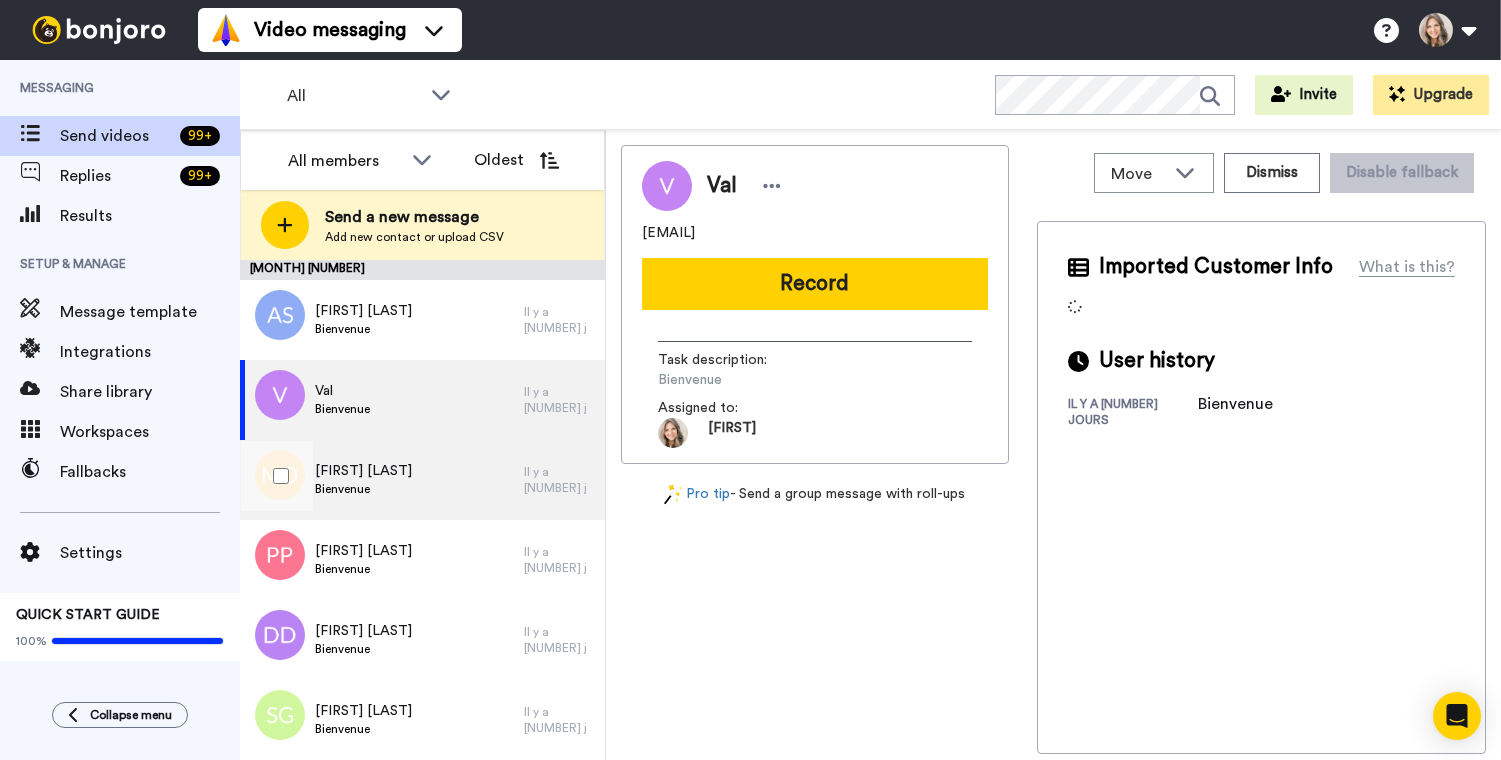click on "Bienvenue" at bounding box center (363, 489) 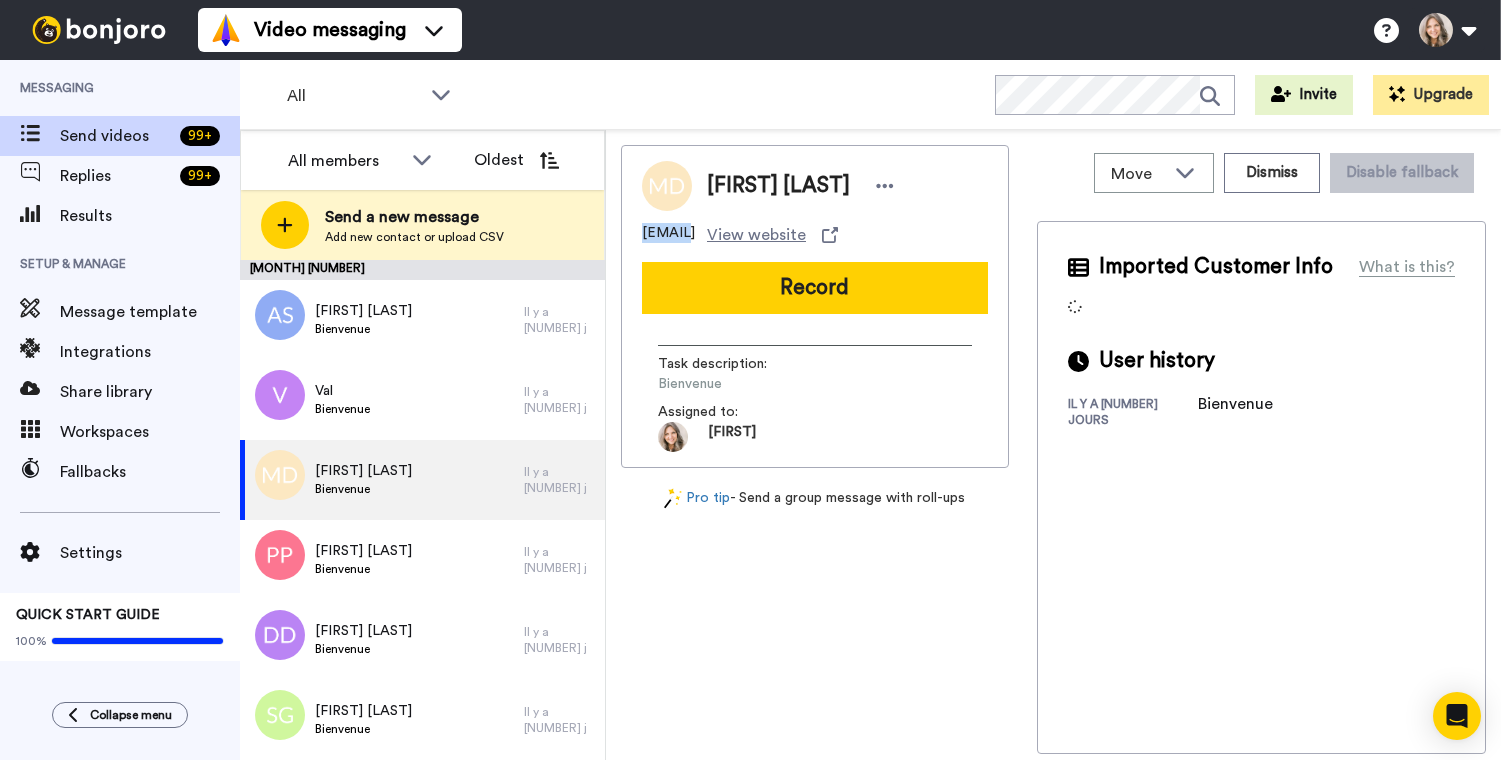 drag, startPoint x: 642, startPoint y: 236, endPoint x: 687, endPoint y: 235, distance: 45.01111 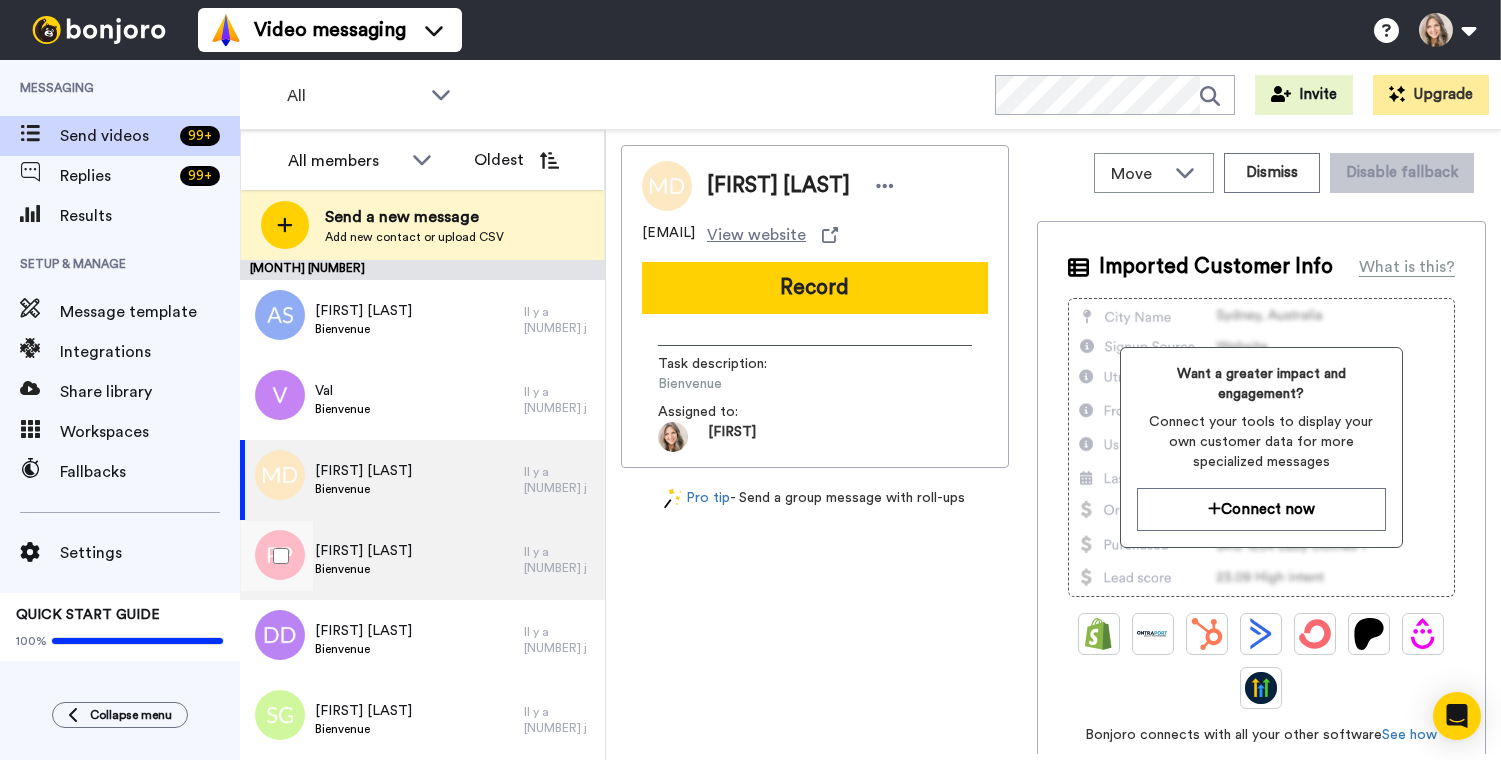 click on "Patricia Pons Bienvenue" at bounding box center [382, 560] 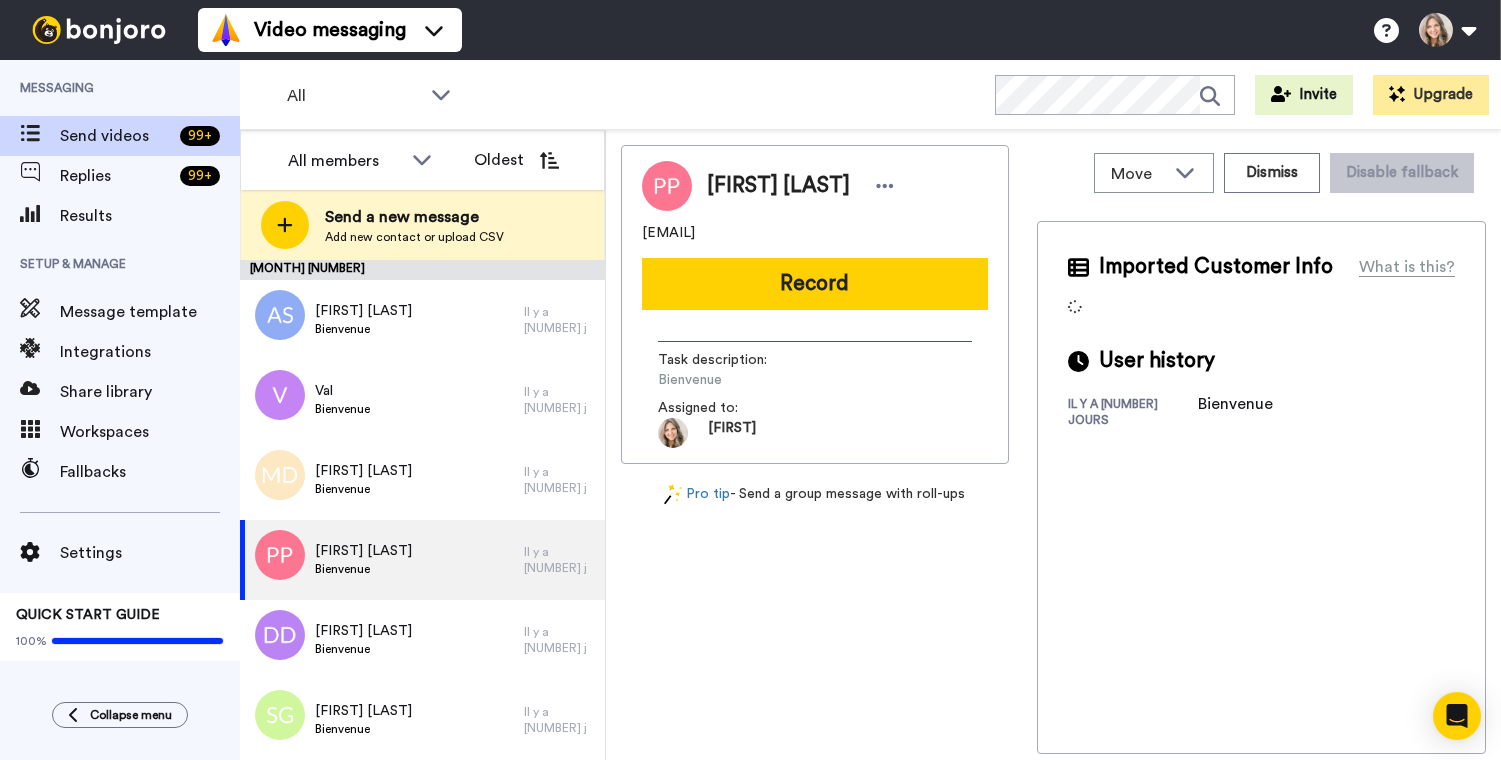 drag, startPoint x: 642, startPoint y: 233, endPoint x: 727, endPoint y: 230, distance: 85.052925 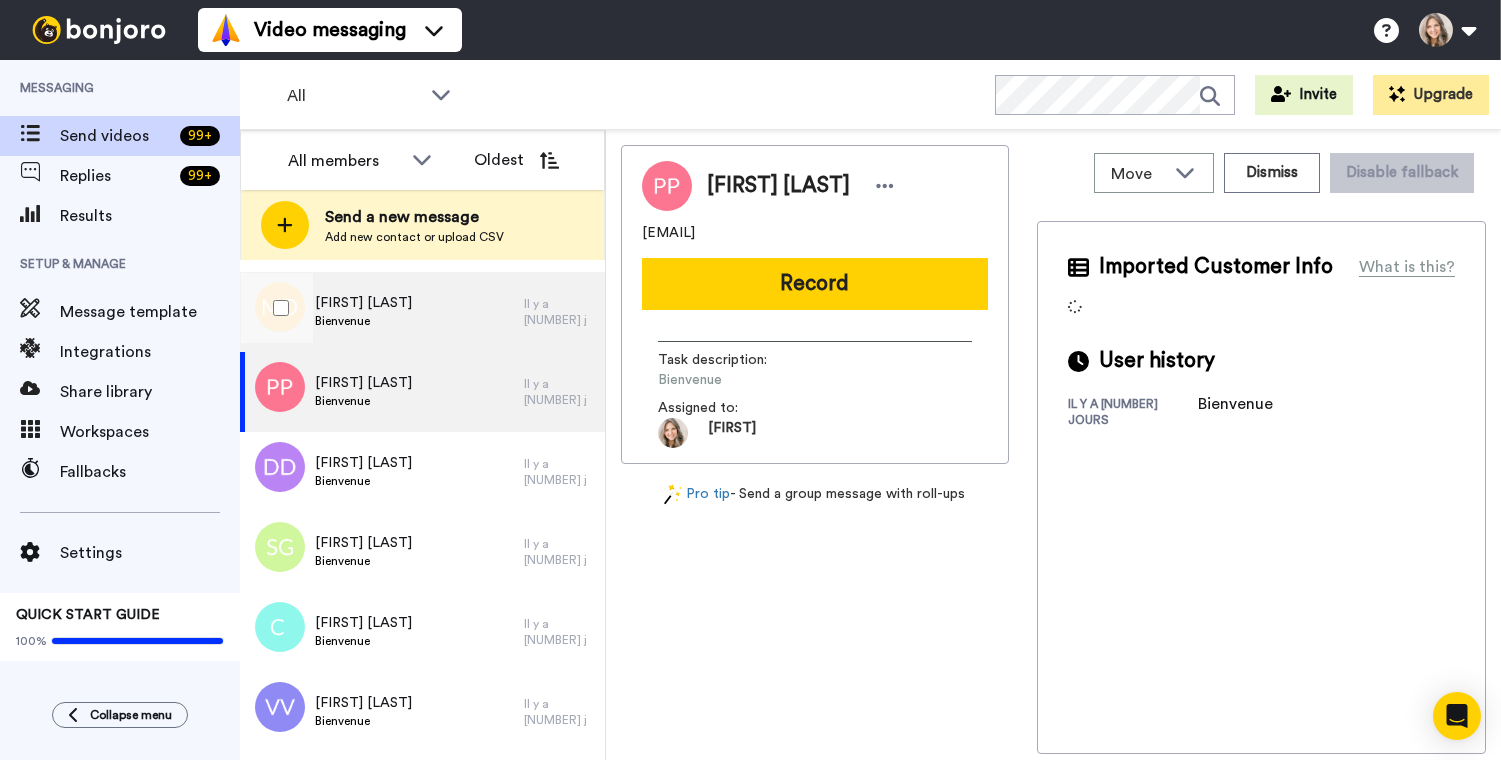 scroll, scrollTop: 175, scrollLeft: 0, axis: vertical 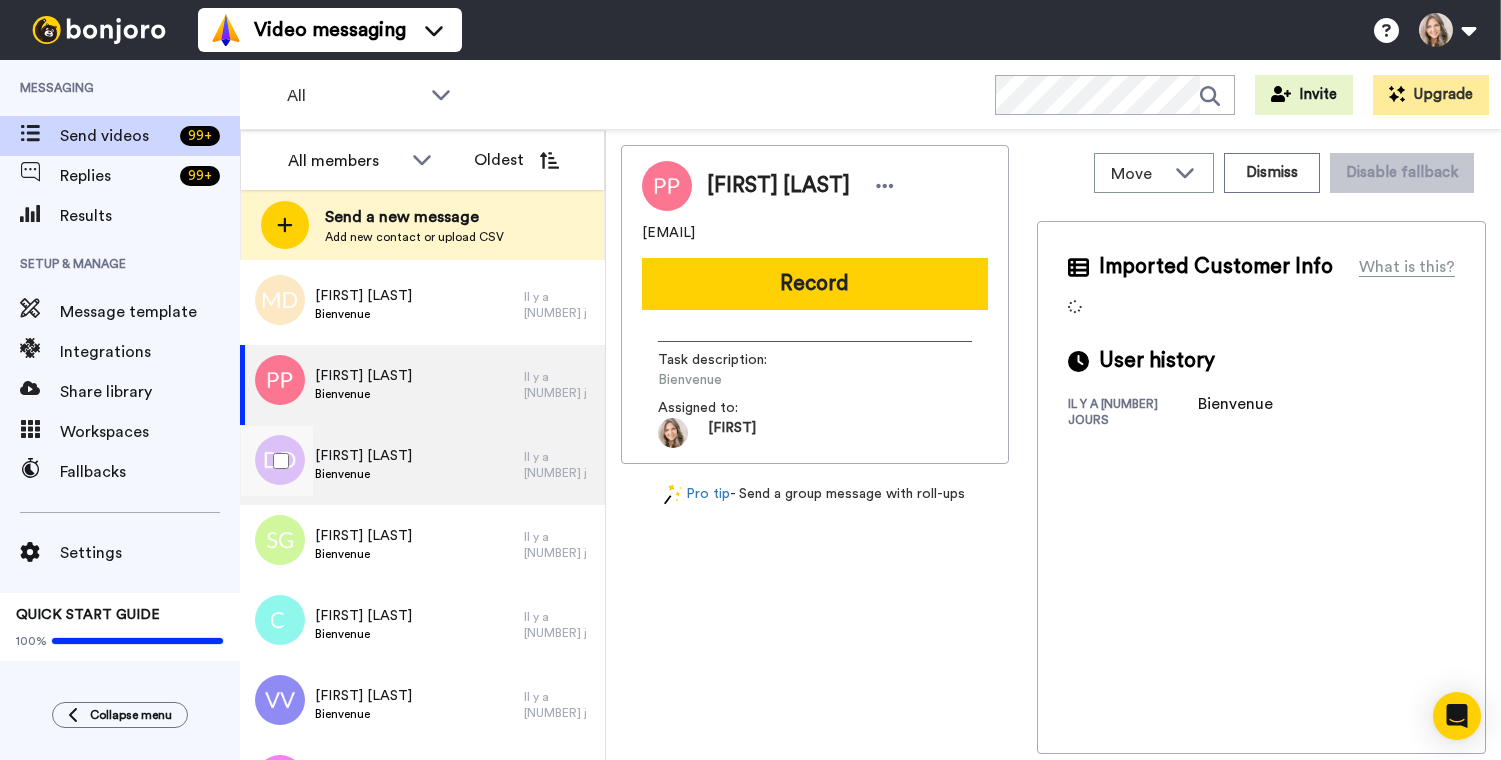 click on "Diane Delorme Bienvenue" at bounding box center (382, 465) 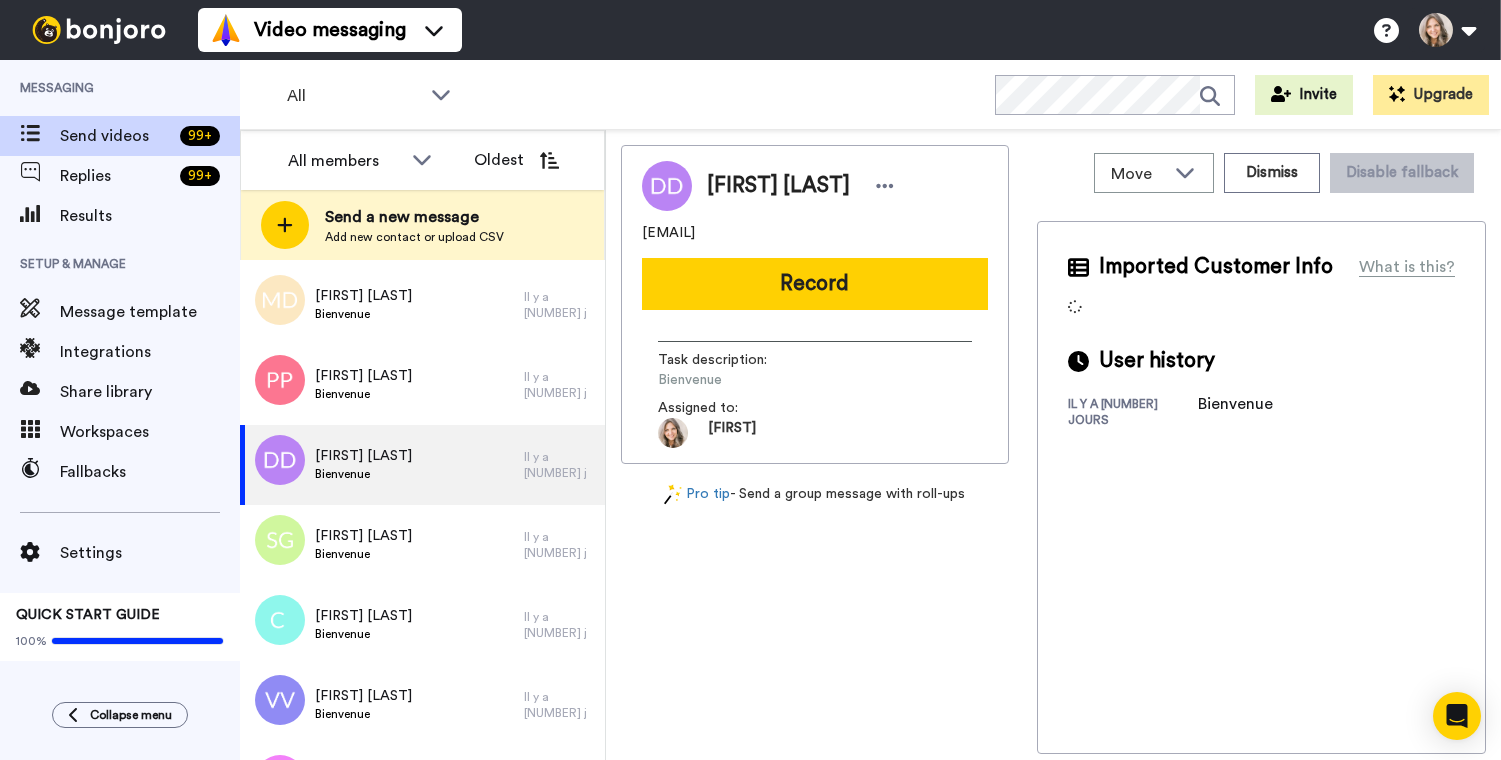 drag, startPoint x: 642, startPoint y: 236, endPoint x: 743, endPoint y: 234, distance: 101.0198 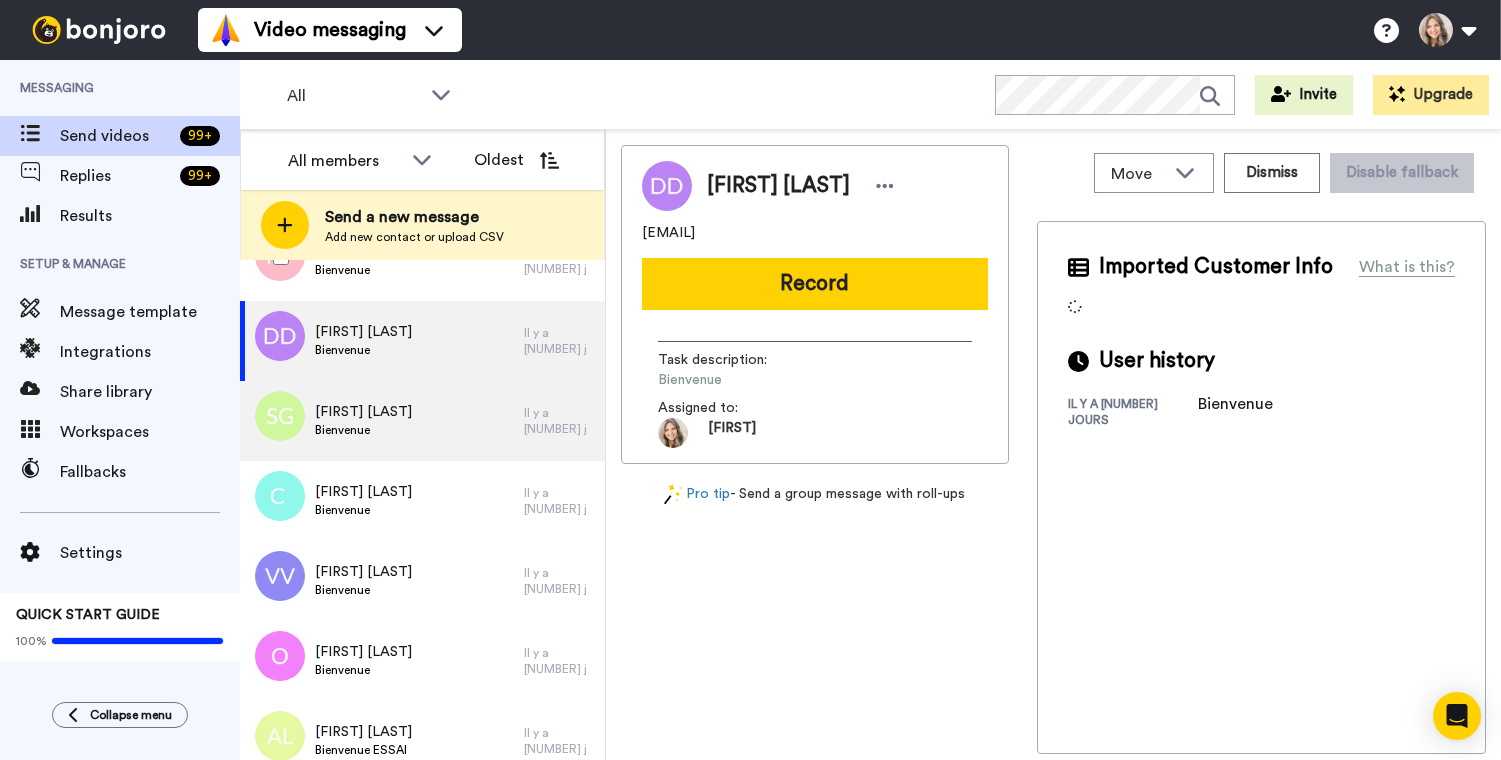 scroll, scrollTop: 301, scrollLeft: 0, axis: vertical 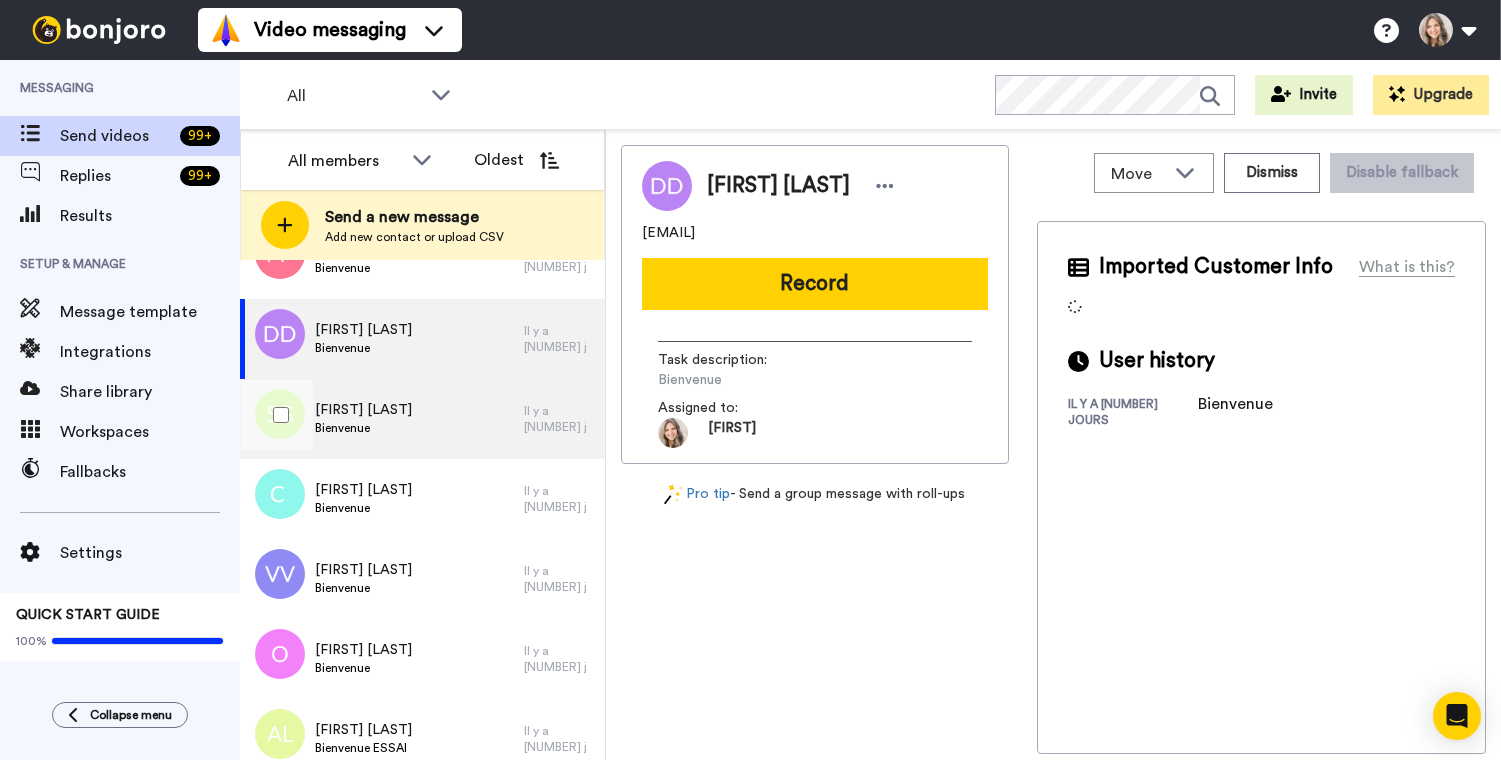 click on "Sandrine Gey Bienvenue" at bounding box center [382, 419] 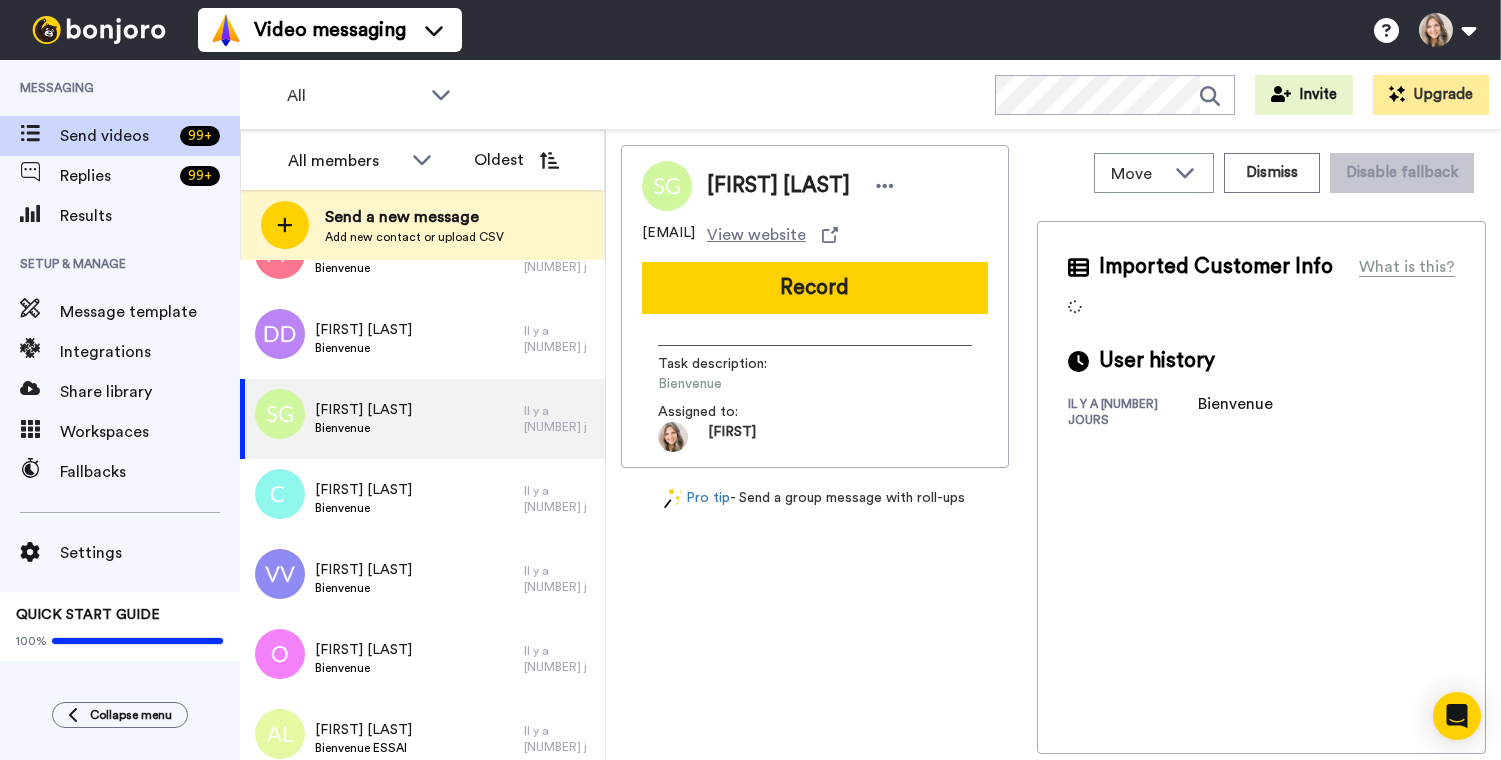 drag, startPoint x: 642, startPoint y: 236, endPoint x: 734, endPoint y: 233, distance: 92.0489 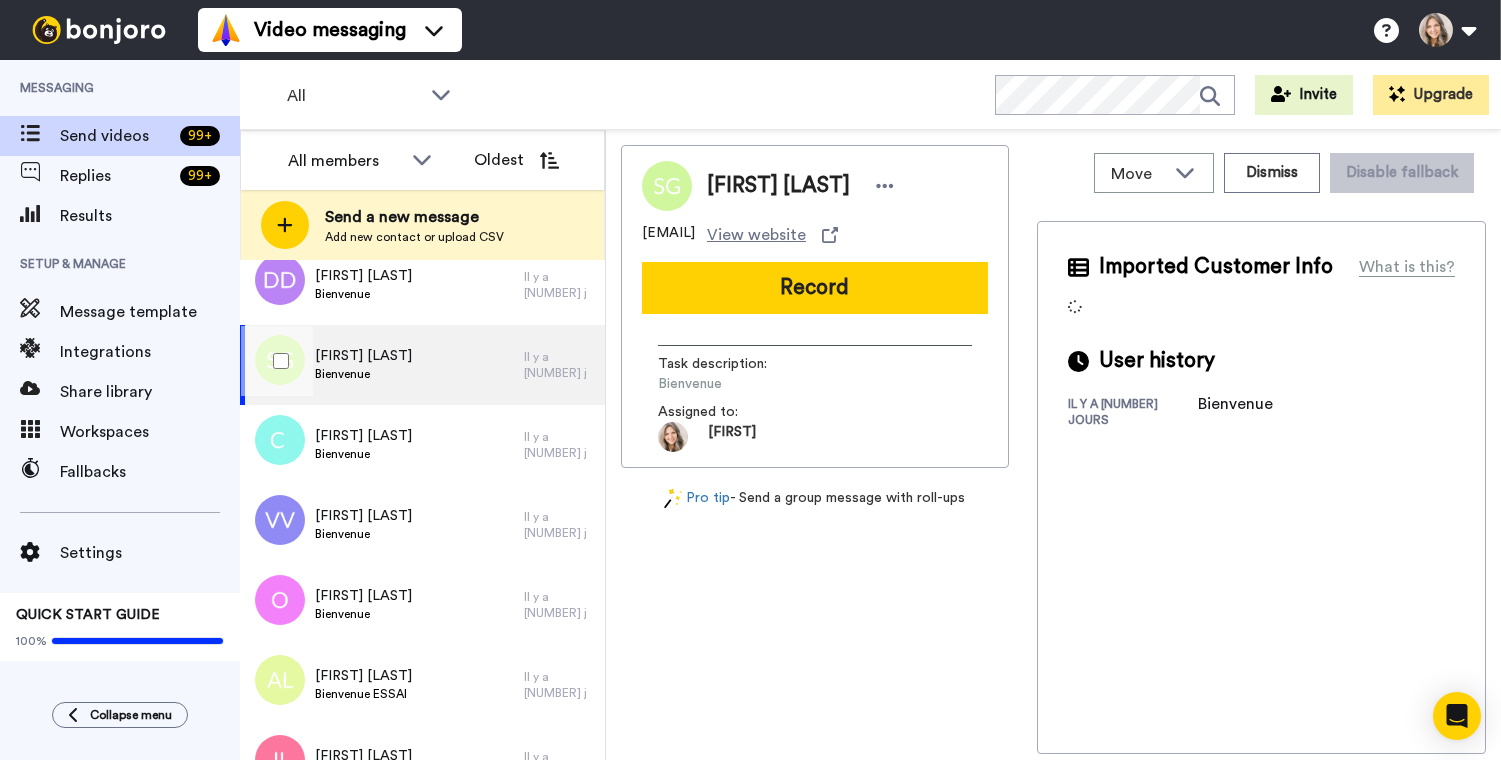 scroll, scrollTop: 371, scrollLeft: 0, axis: vertical 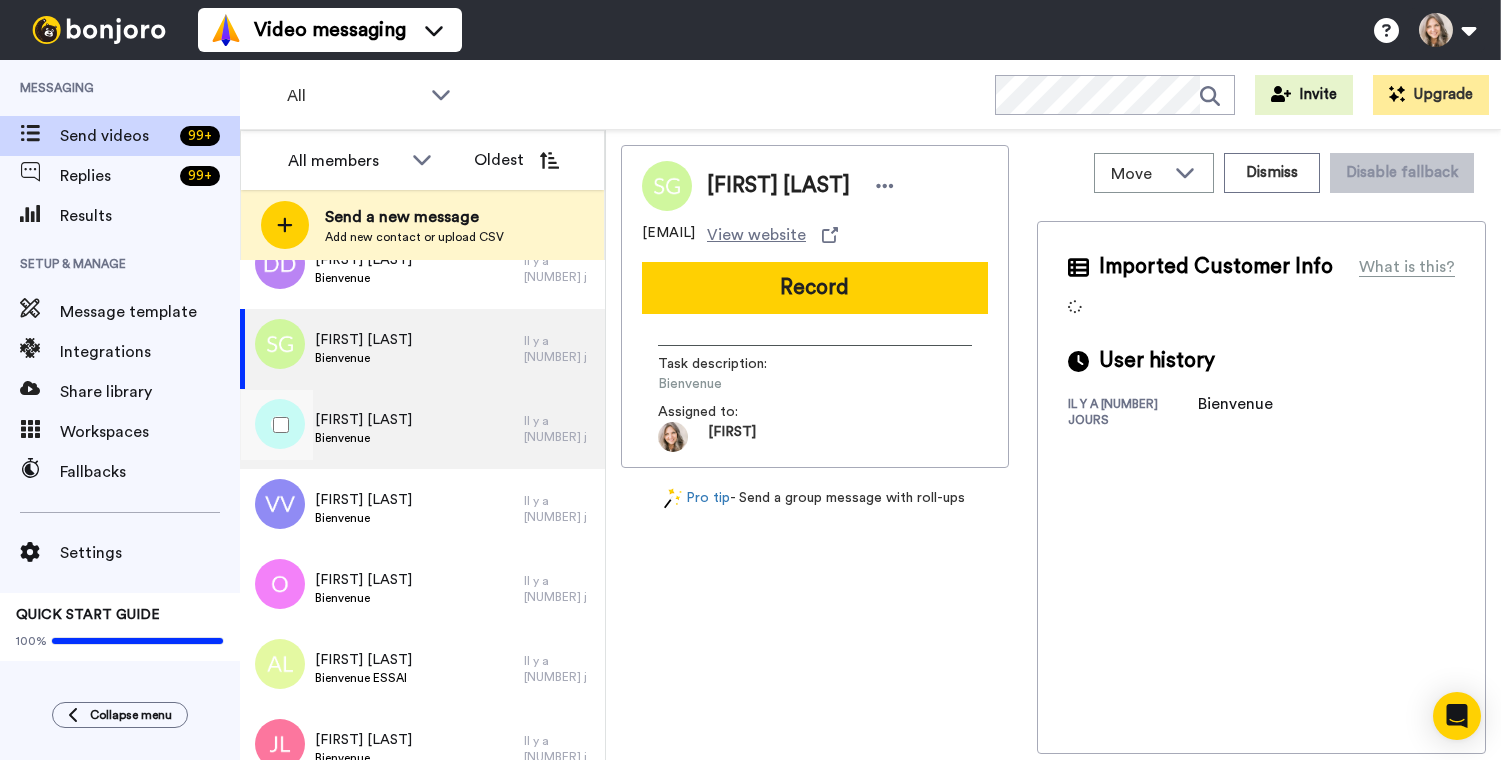 click on "Chantal lapierre Bienvenue" at bounding box center [382, 429] 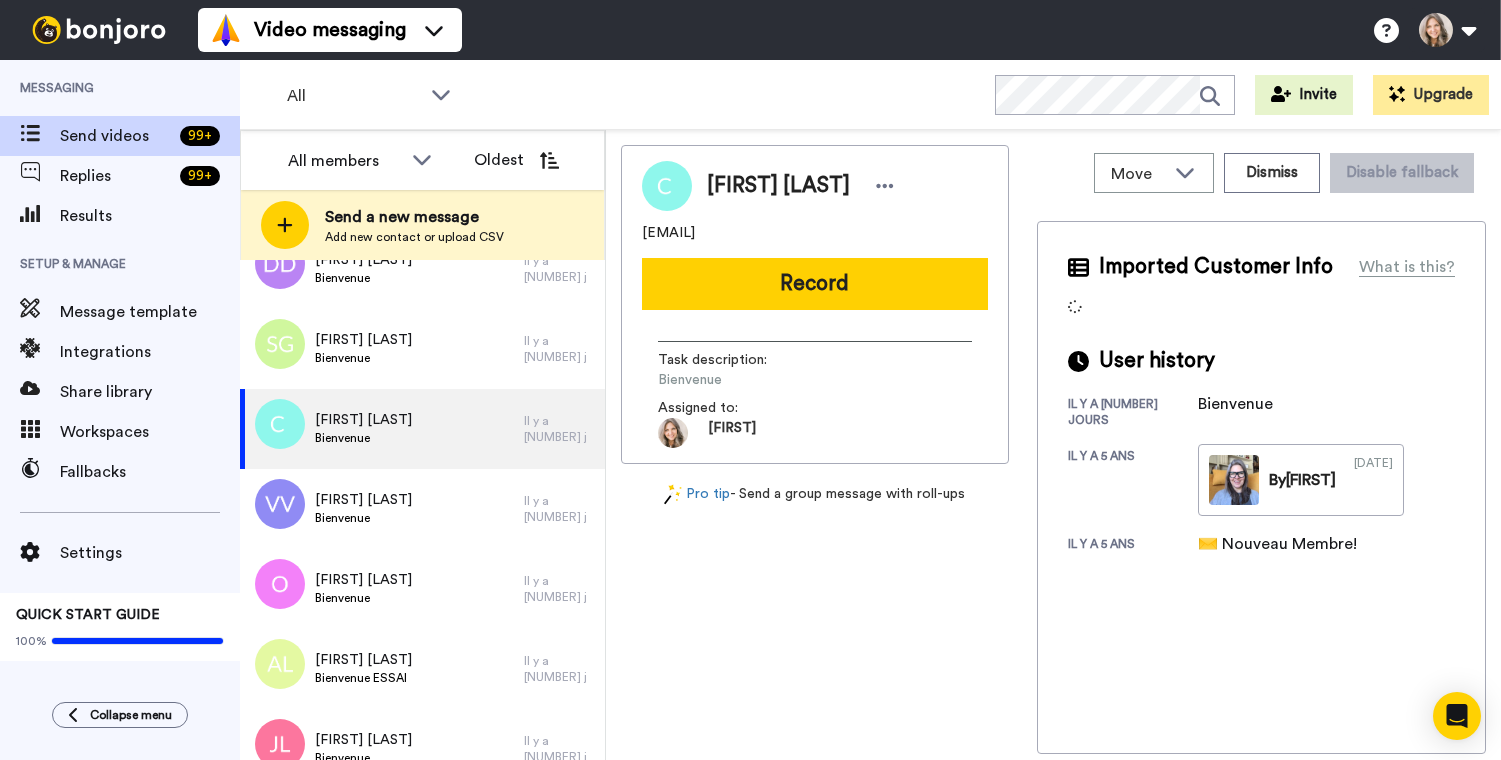 drag, startPoint x: 642, startPoint y: 232, endPoint x: 714, endPoint y: 233, distance: 72.00694 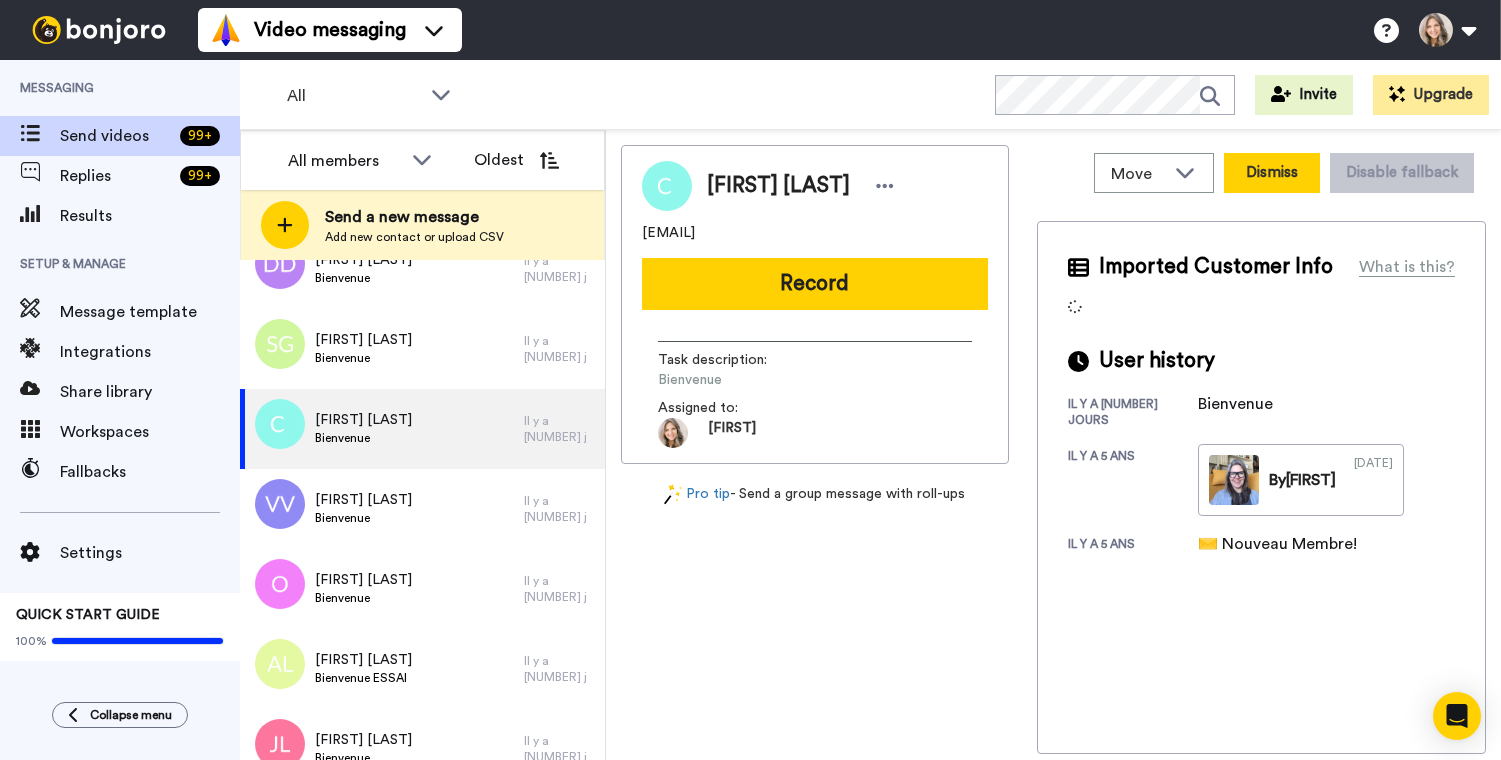 click on "Dismiss" at bounding box center [1272, 173] 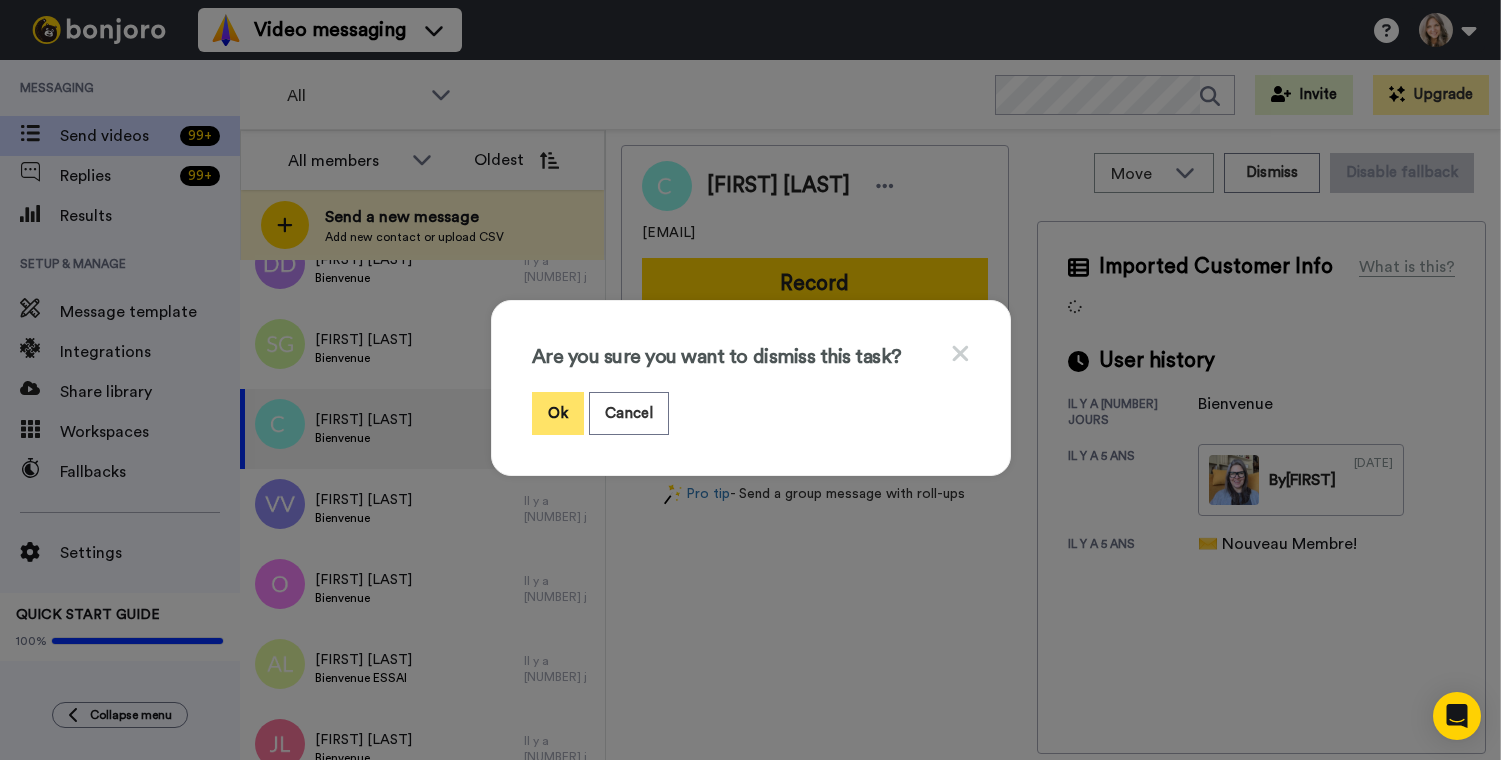 click on "Ok" at bounding box center [558, 413] 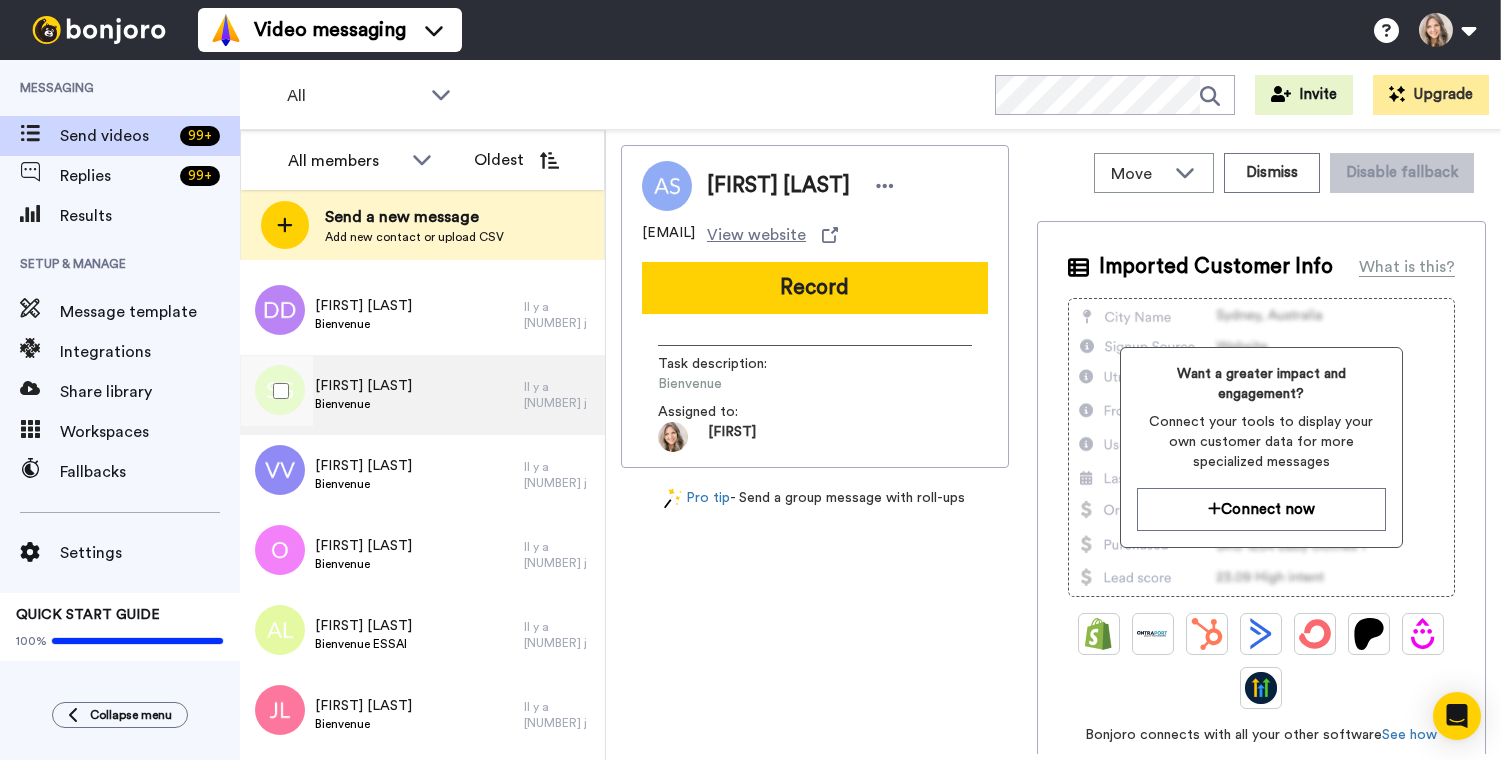 scroll, scrollTop: 322, scrollLeft: 0, axis: vertical 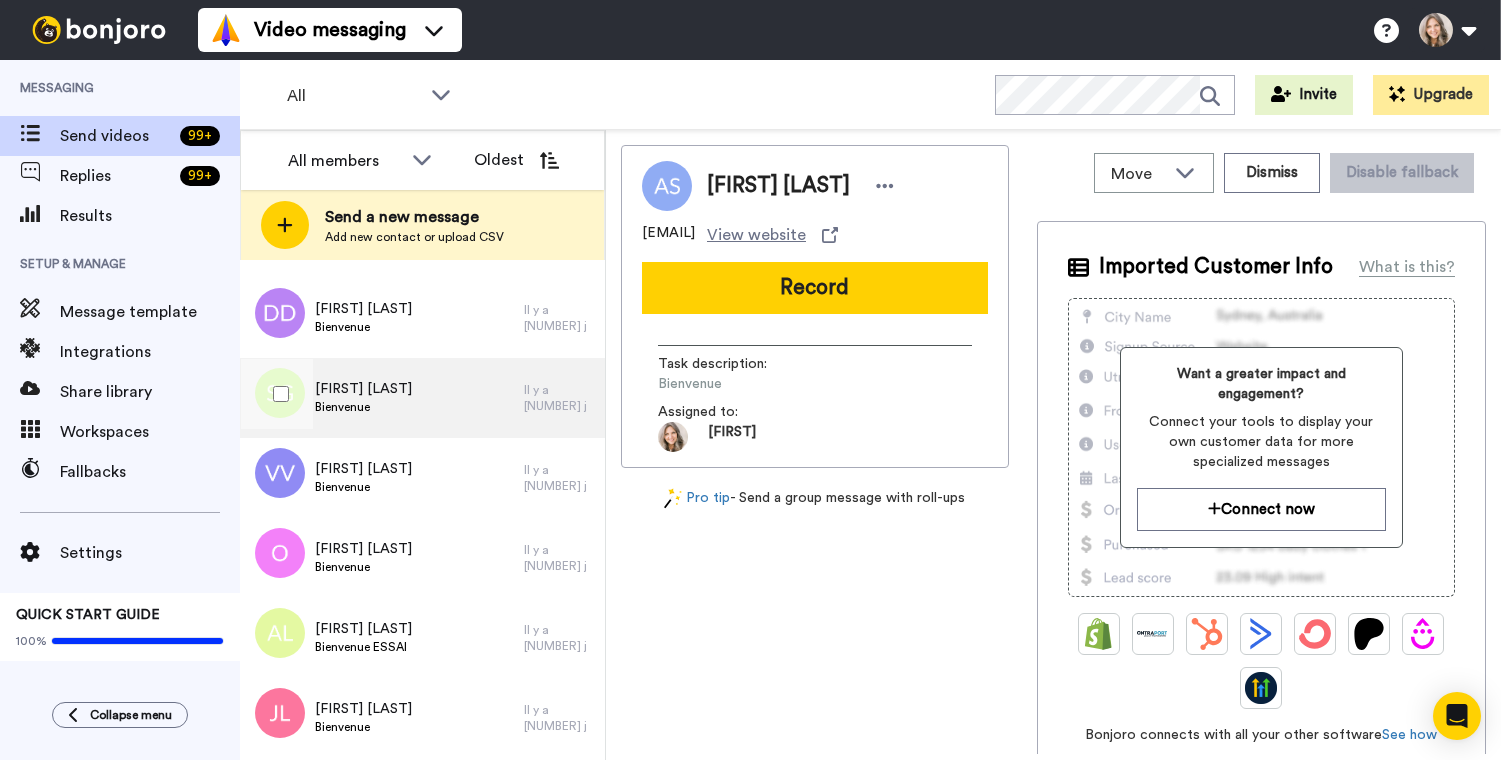 click on "Sandrine Gey Bienvenue" at bounding box center [382, 398] 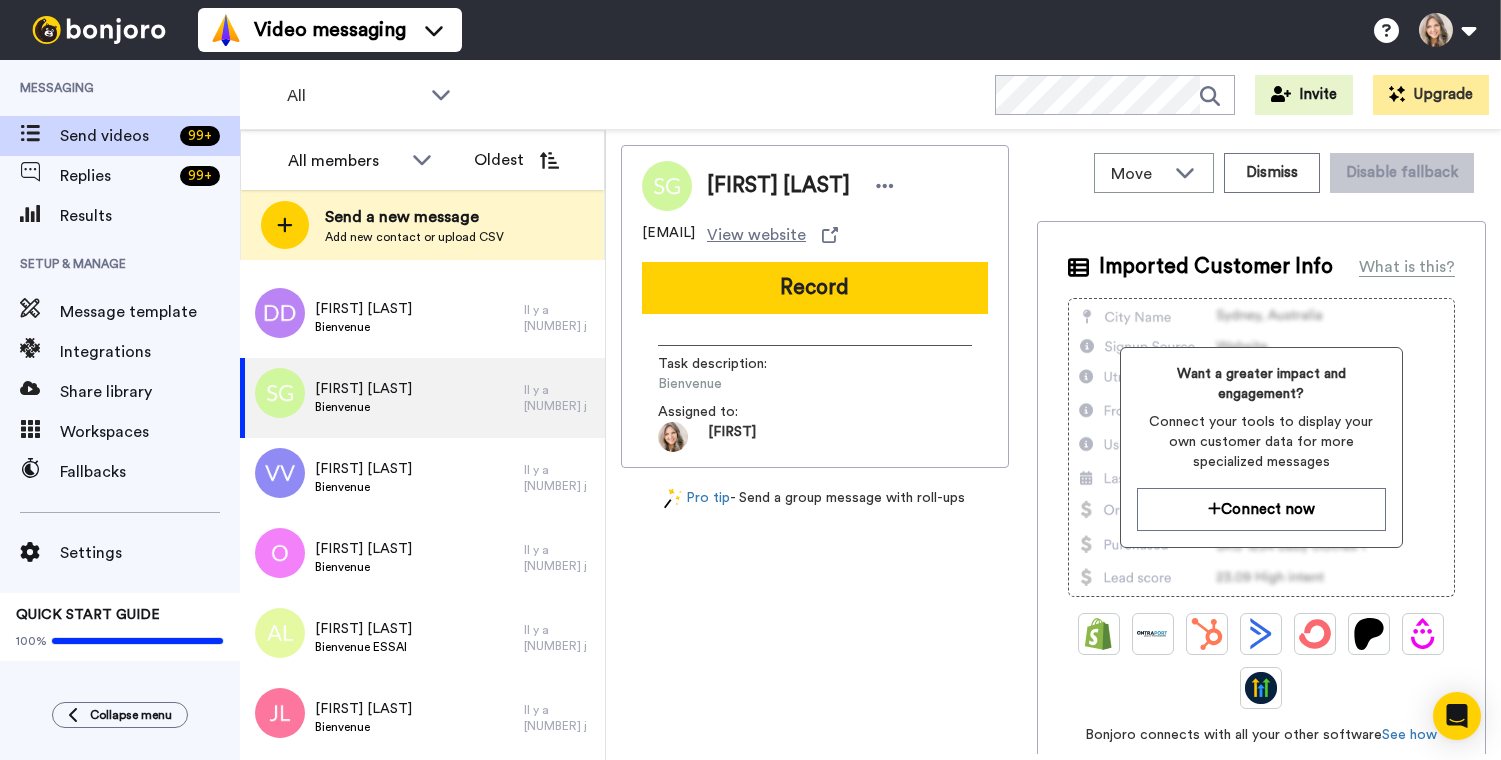 drag, startPoint x: 641, startPoint y: 232, endPoint x: 734, endPoint y: 231, distance: 93.00538 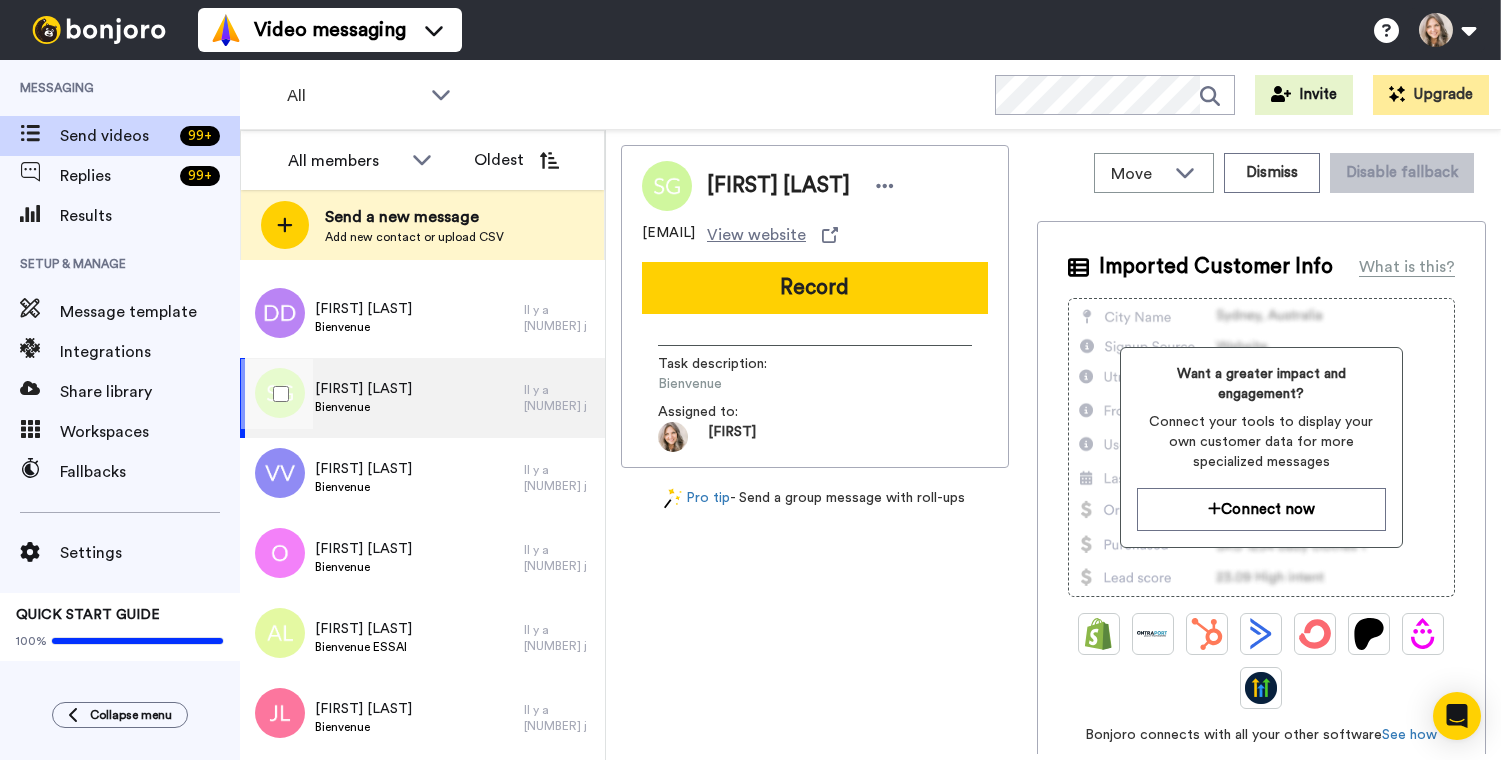 scroll, scrollTop: 360, scrollLeft: 0, axis: vertical 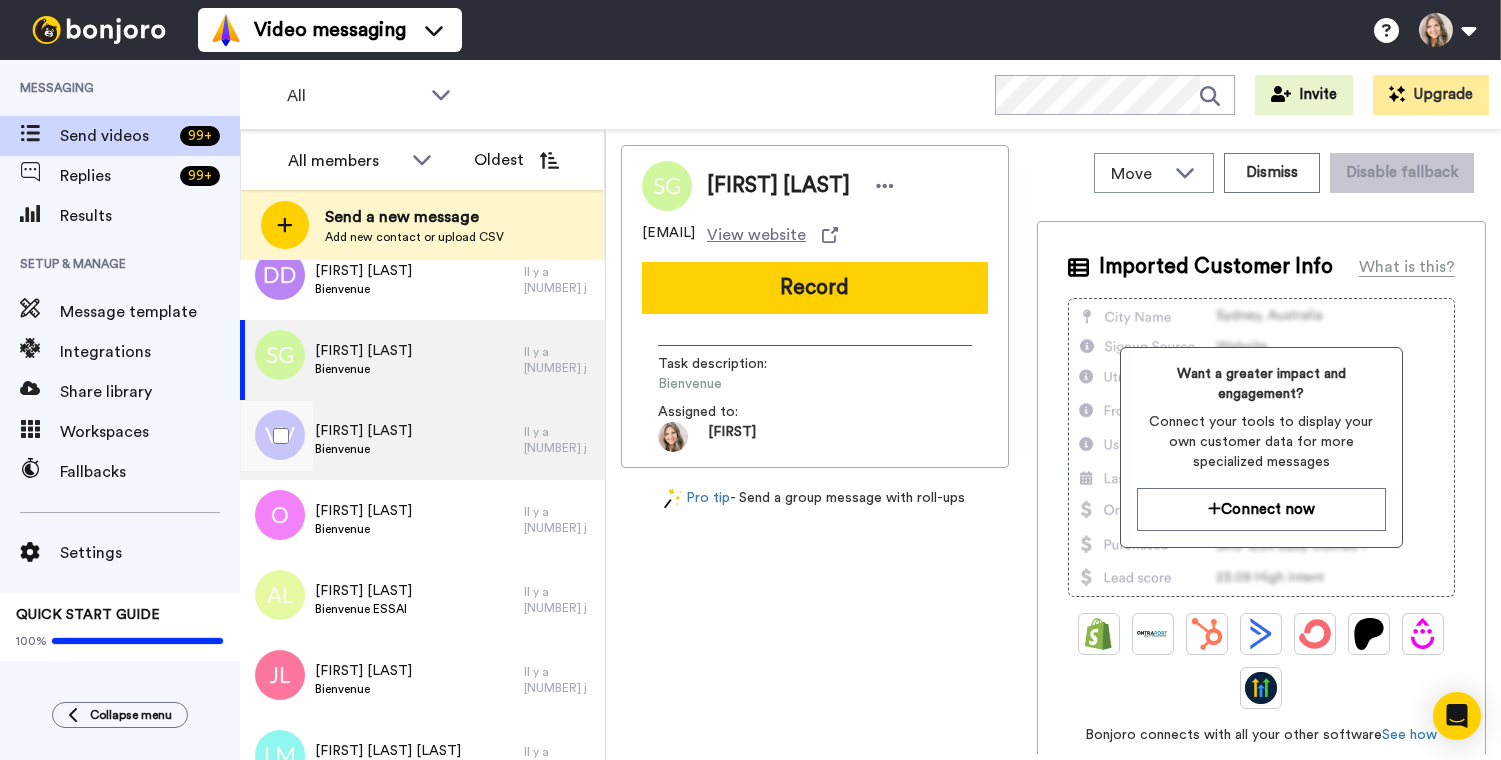 click on "Vanessa Van Ceulebroeck Bienvenue" at bounding box center [382, 440] 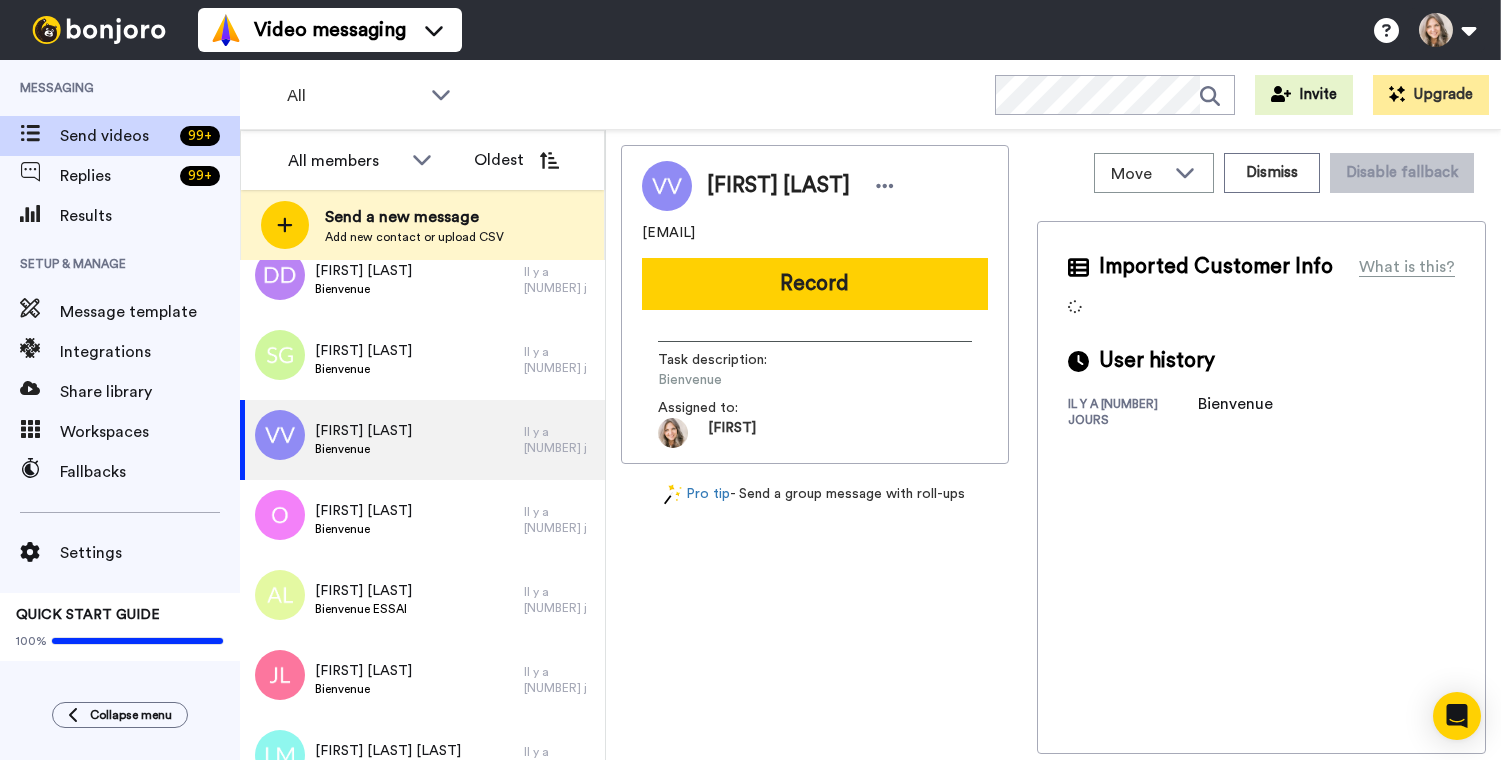 drag, startPoint x: 643, startPoint y: 242, endPoint x: 792, endPoint y: 239, distance: 149.0302 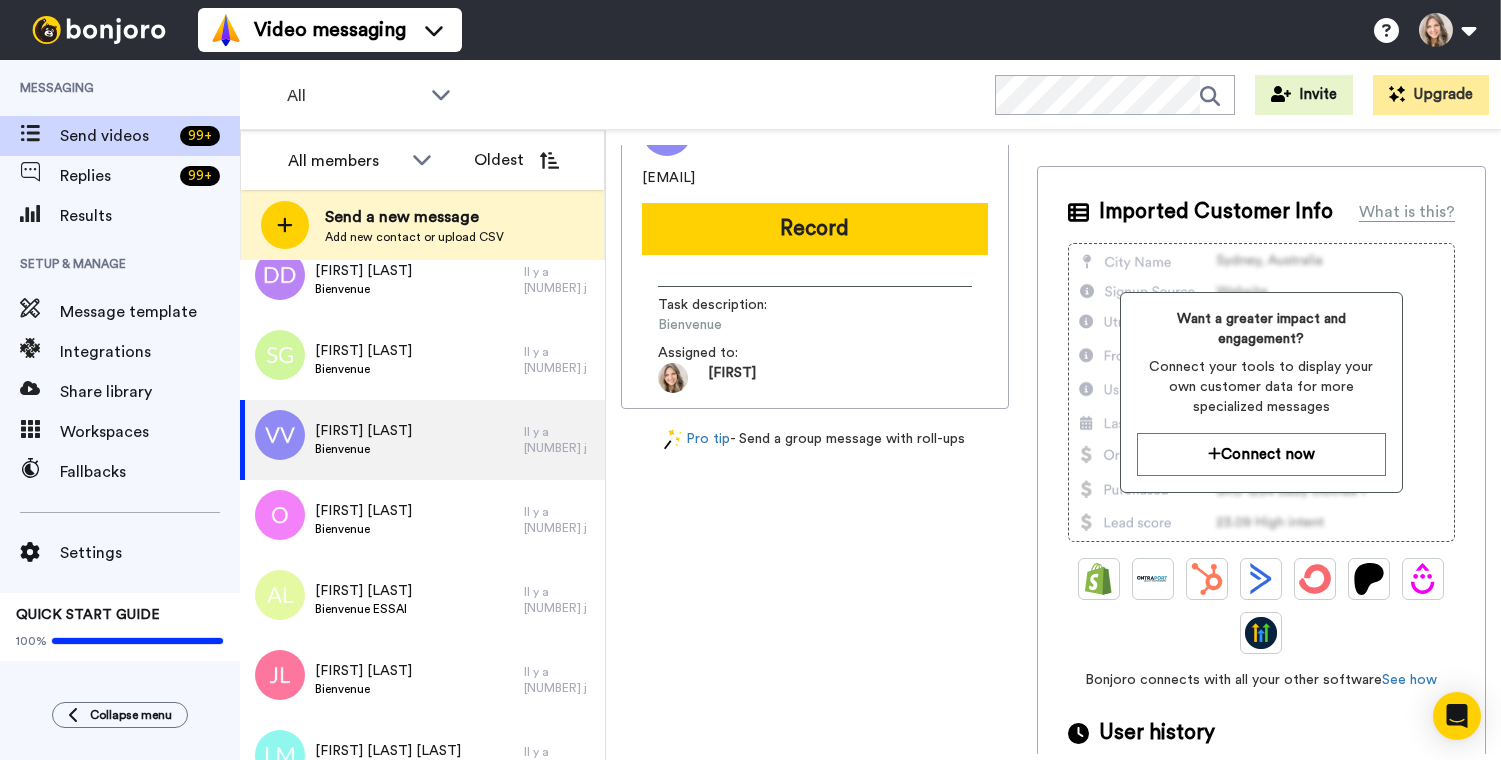 scroll, scrollTop: 0, scrollLeft: 0, axis: both 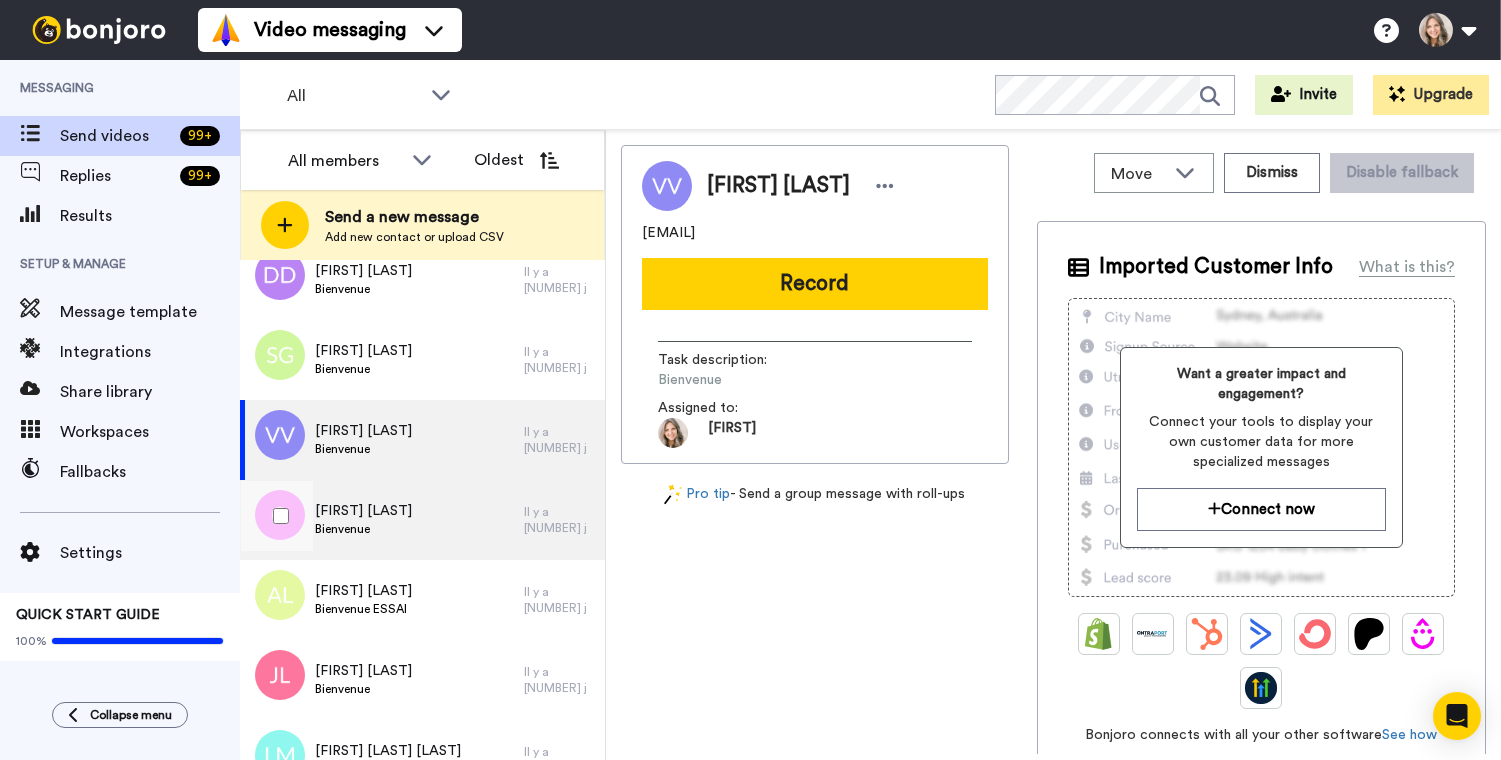 click on "Olivia Sudre Bienvenue" at bounding box center [382, 520] 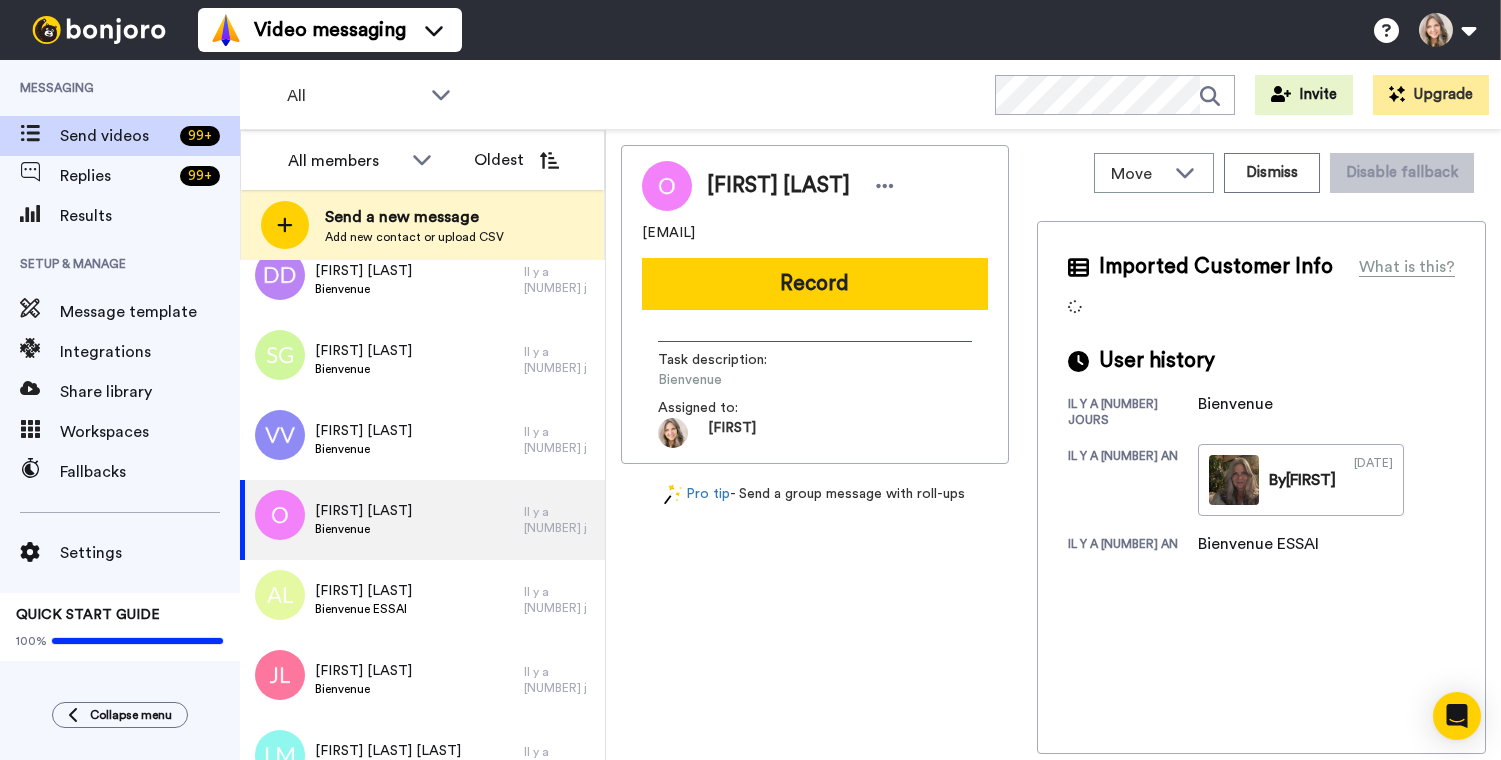 drag, startPoint x: 643, startPoint y: 237, endPoint x: 711, endPoint y: 235, distance: 68.0294 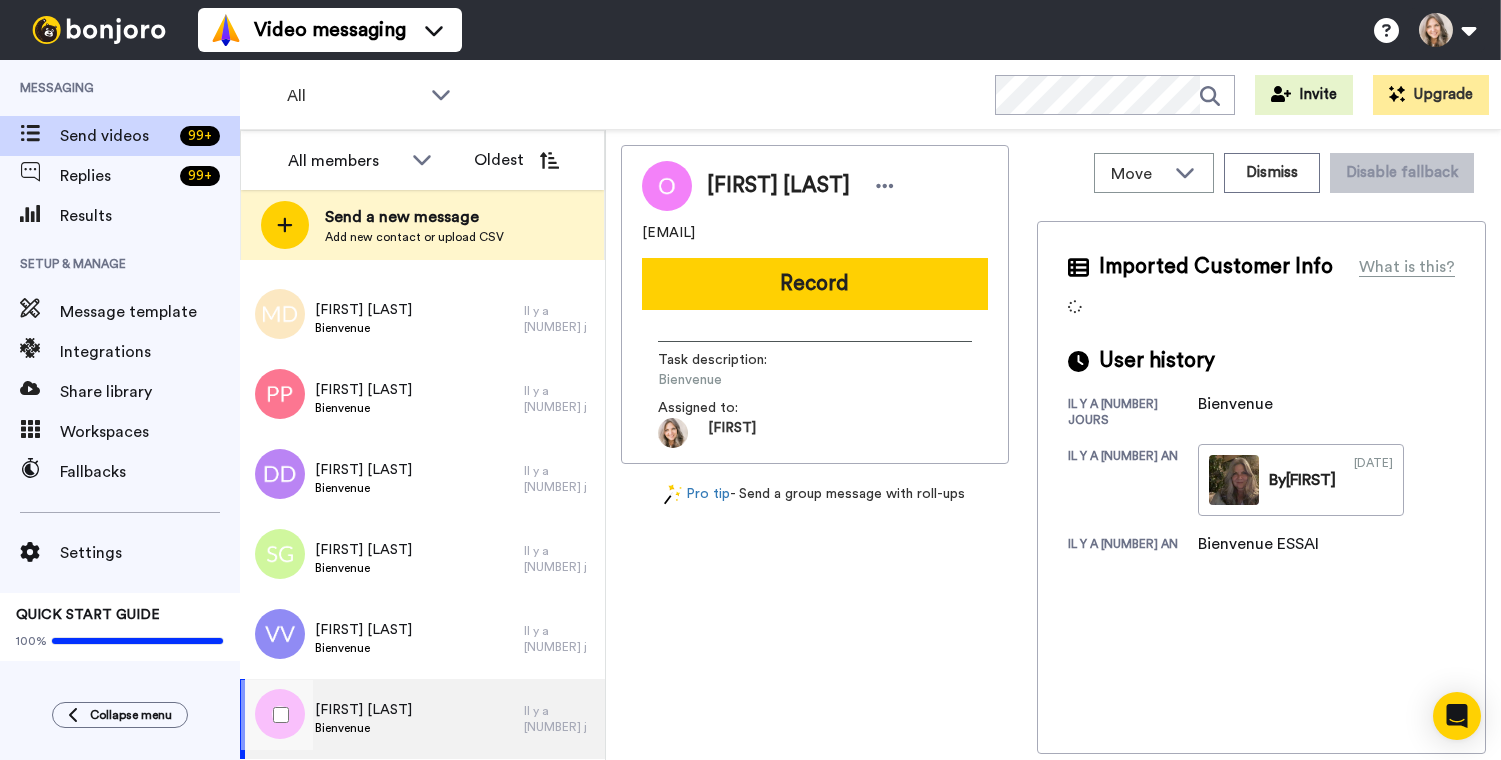scroll, scrollTop: 0, scrollLeft: 0, axis: both 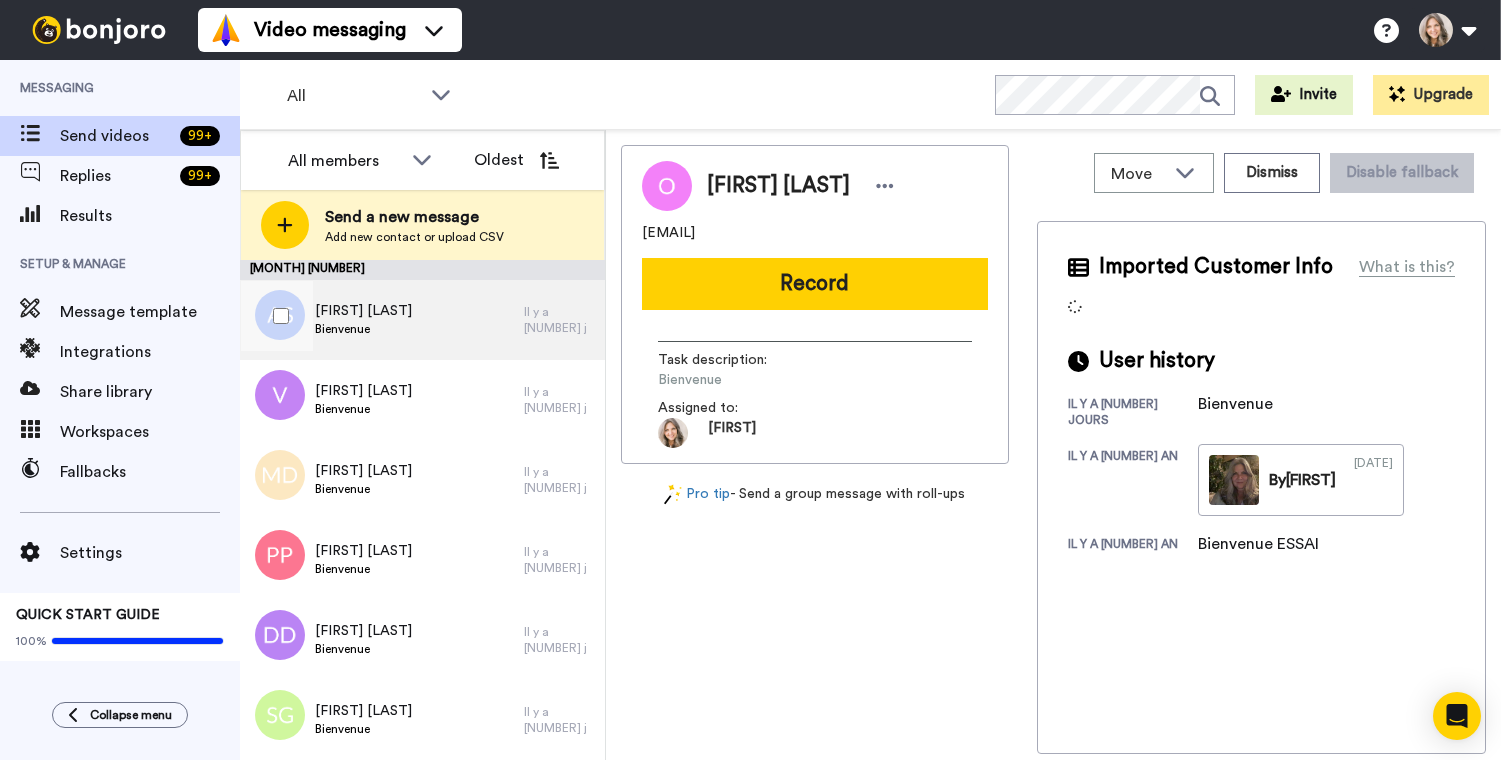 click on "Amandine SYPIEN Bienvenue" at bounding box center [382, 320] 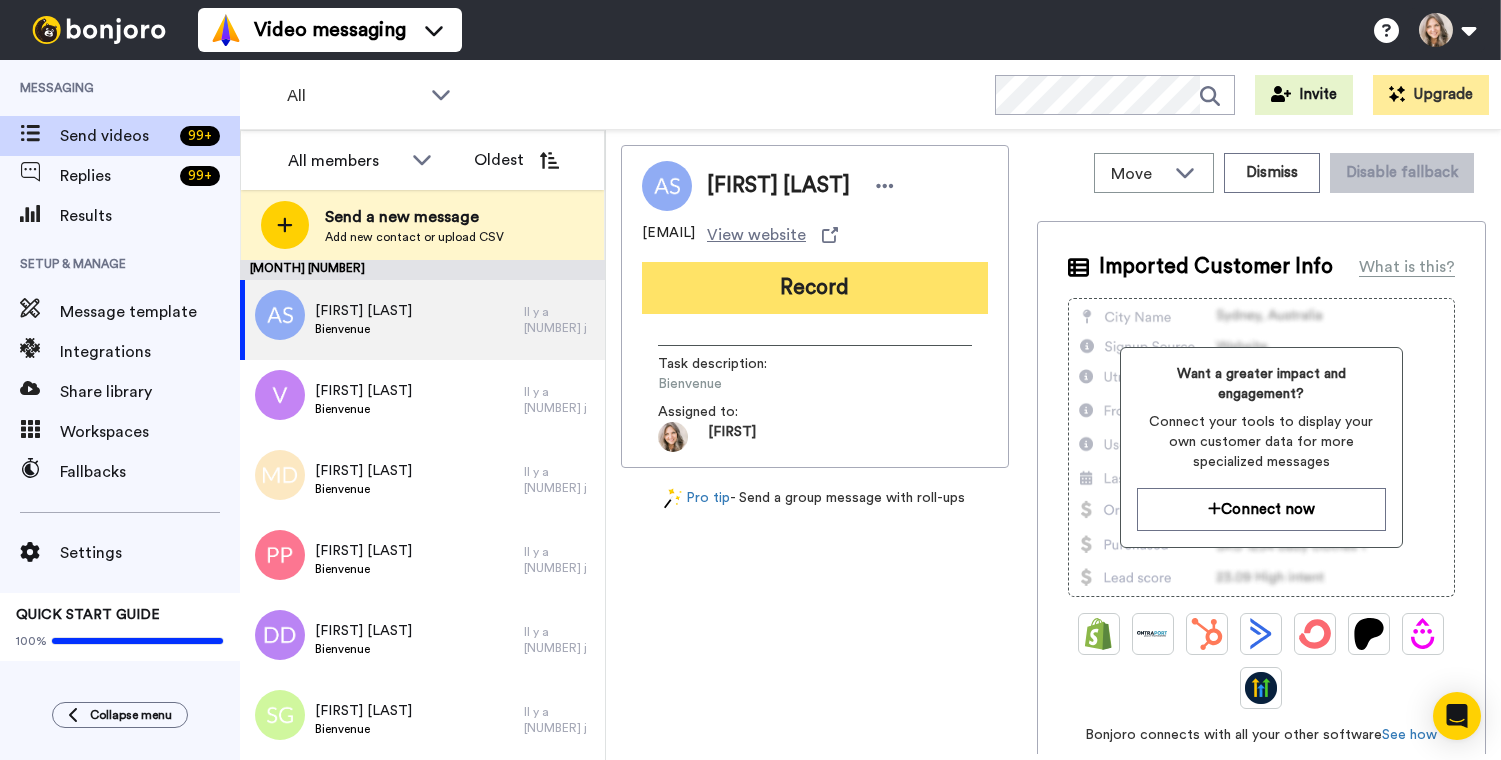 click on "Record" at bounding box center [815, 288] 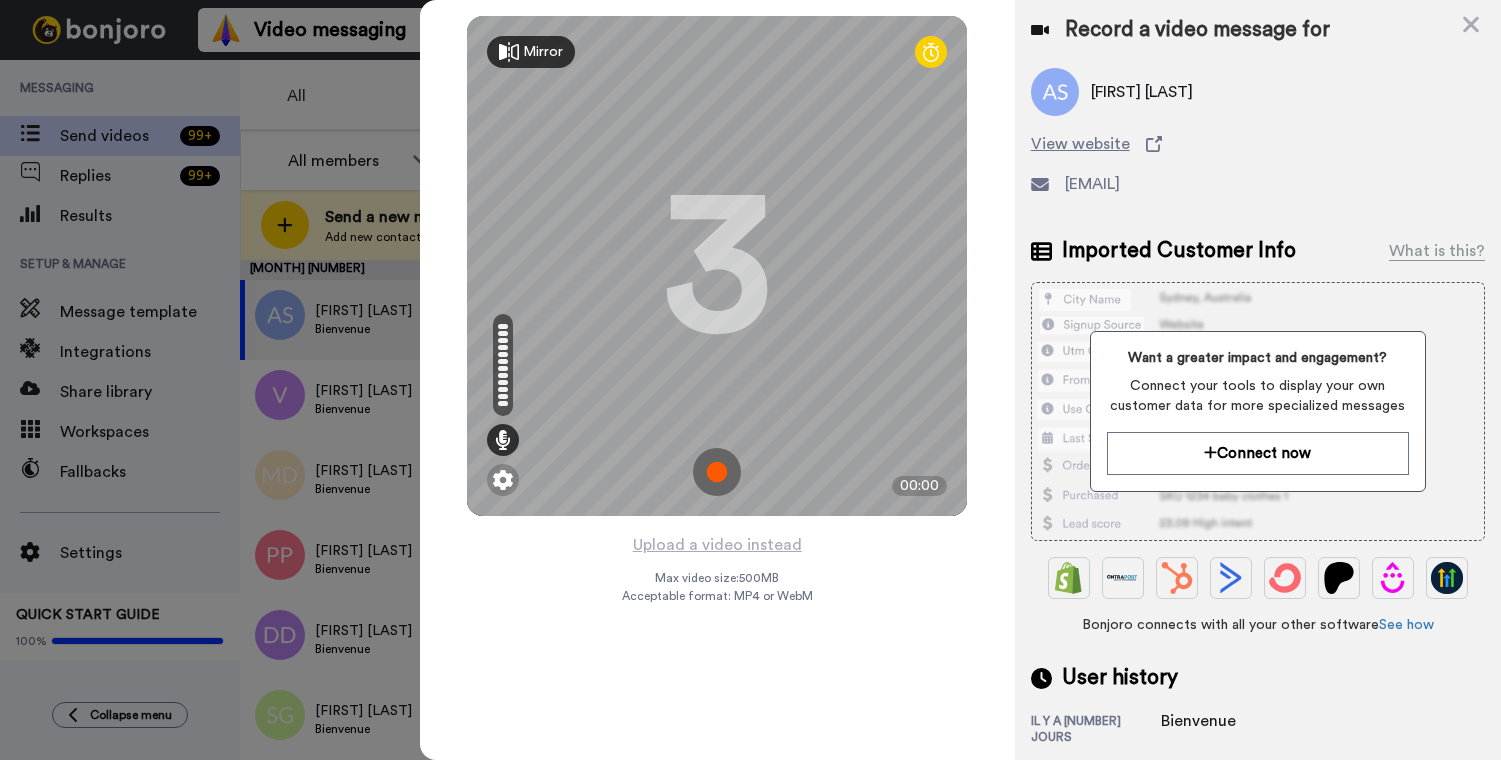 click at bounding box center (717, 472) 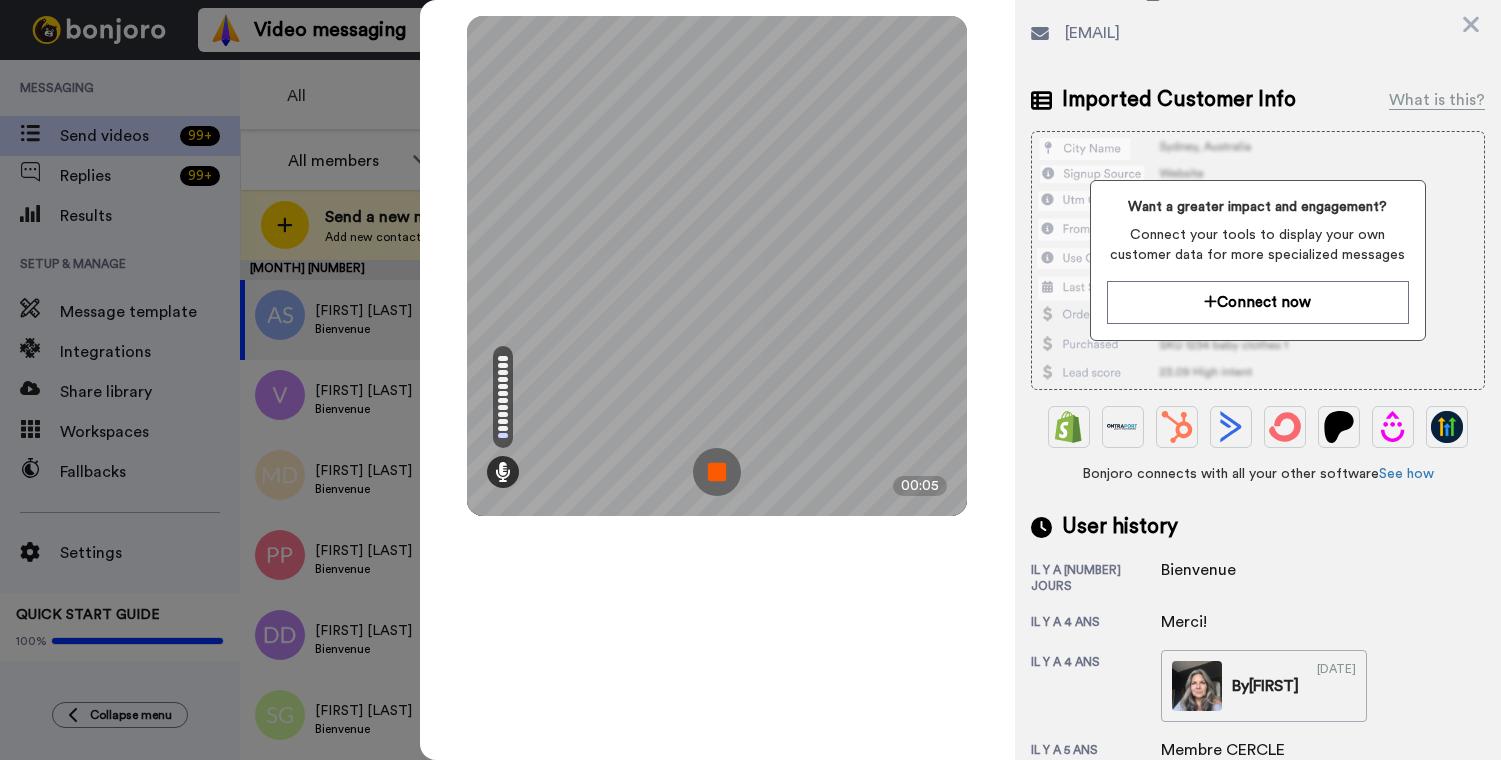 scroll, scrollTop: 274, scrollLeft: 0, axis: vertical 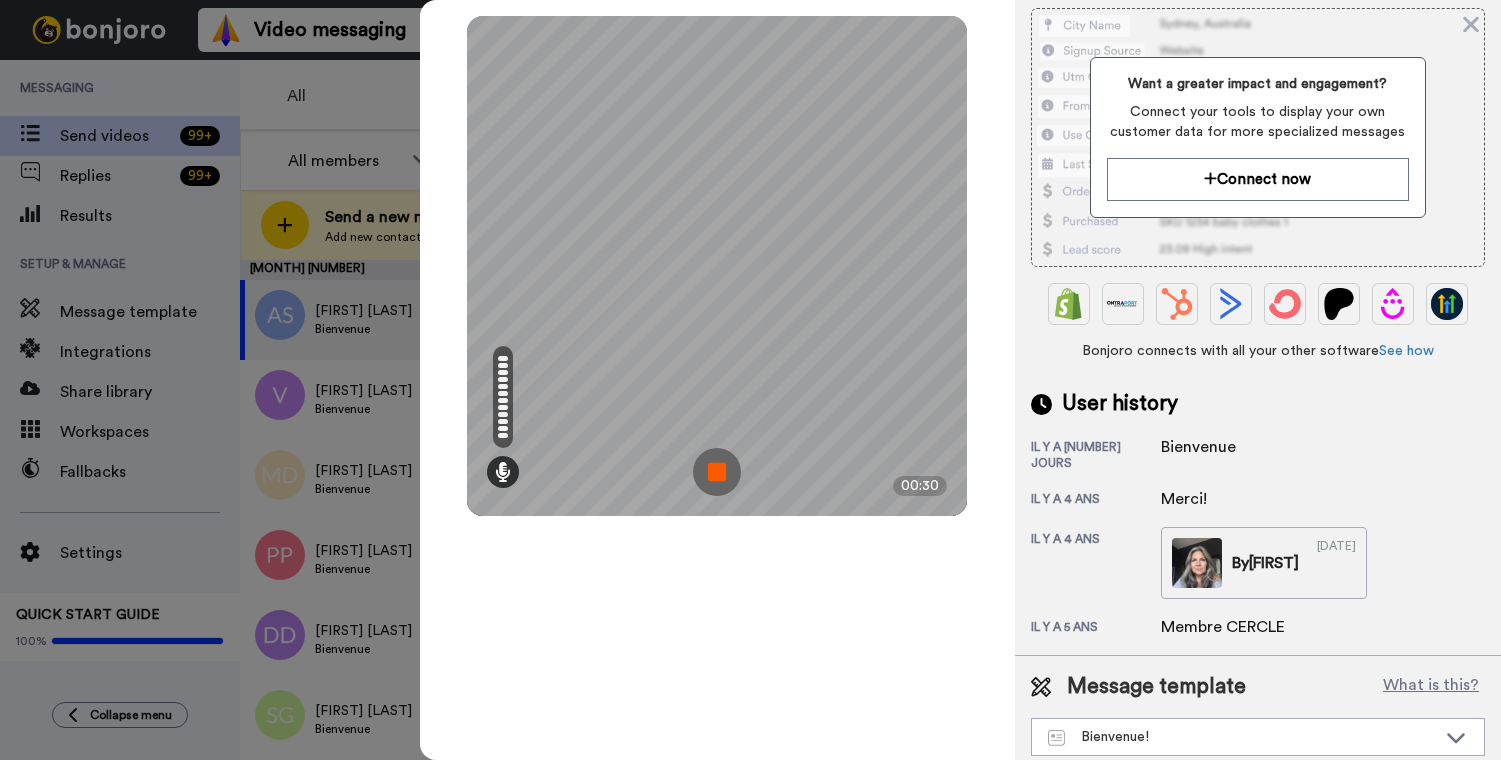 click at bounding box center (717, 472) 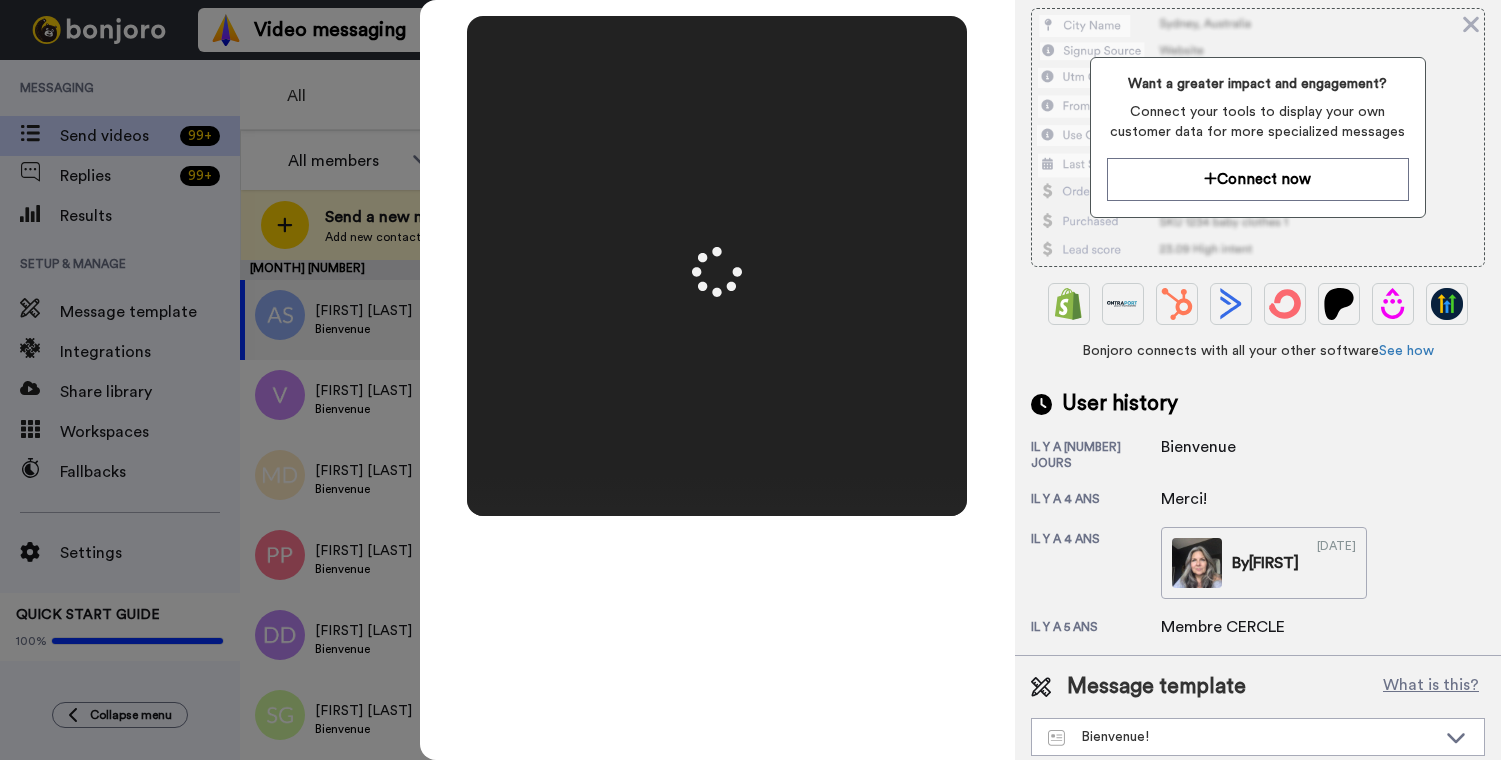 scroll, scrollTop: 0, scrollLeft: 0, axis: both 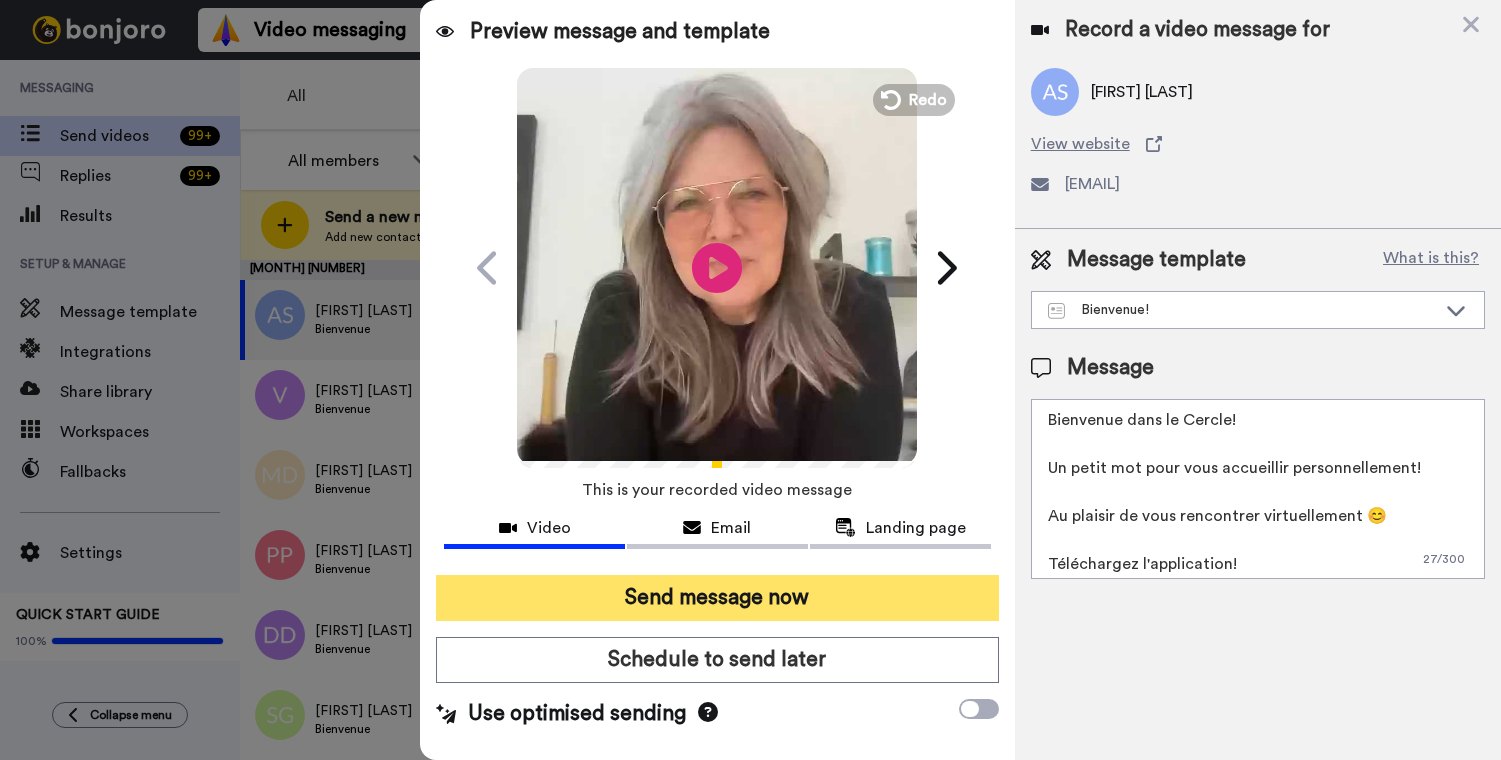click on "Send message now" at bounding box center [717, 598] 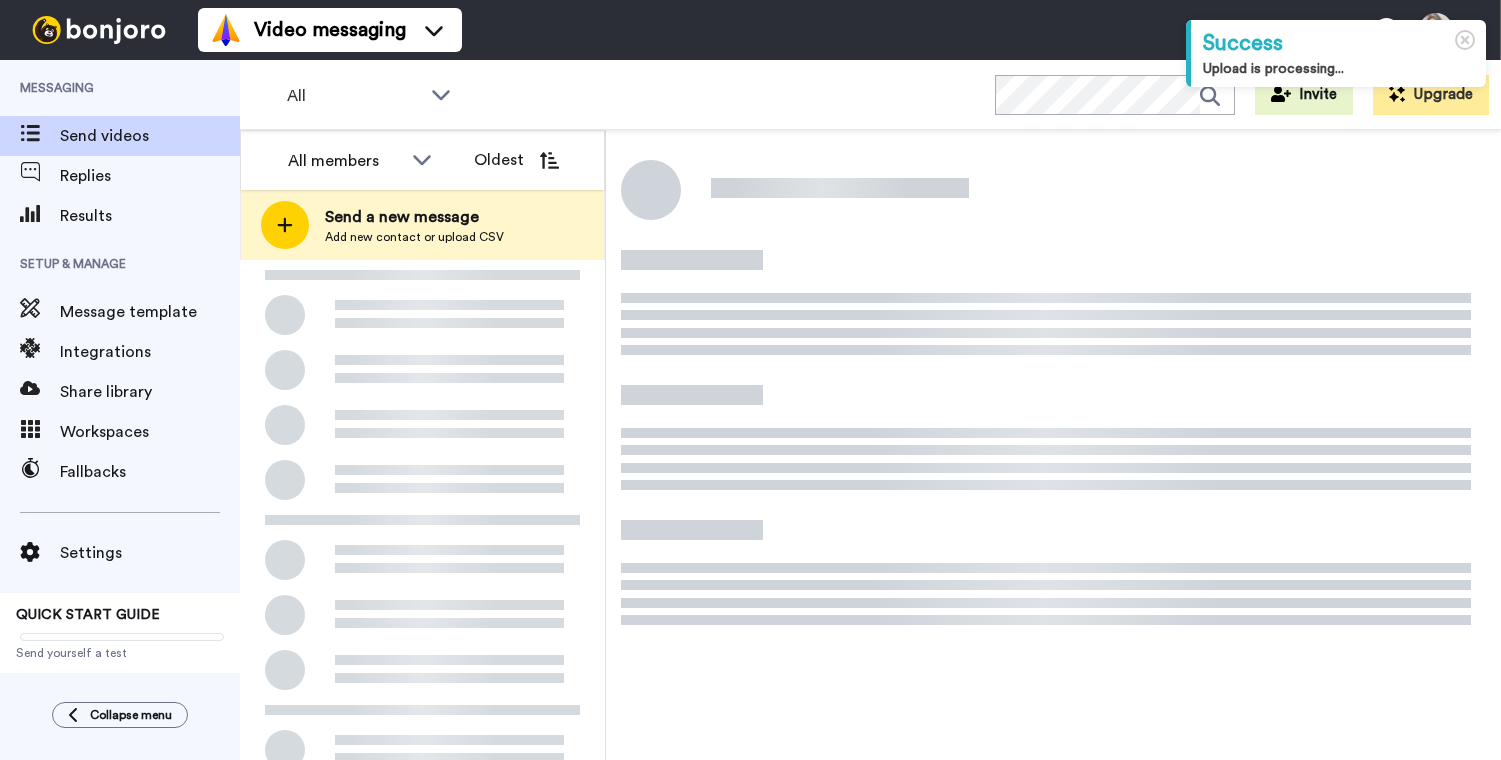 scroll, scrollTop: 0, scrollLeft: 0, axis: both 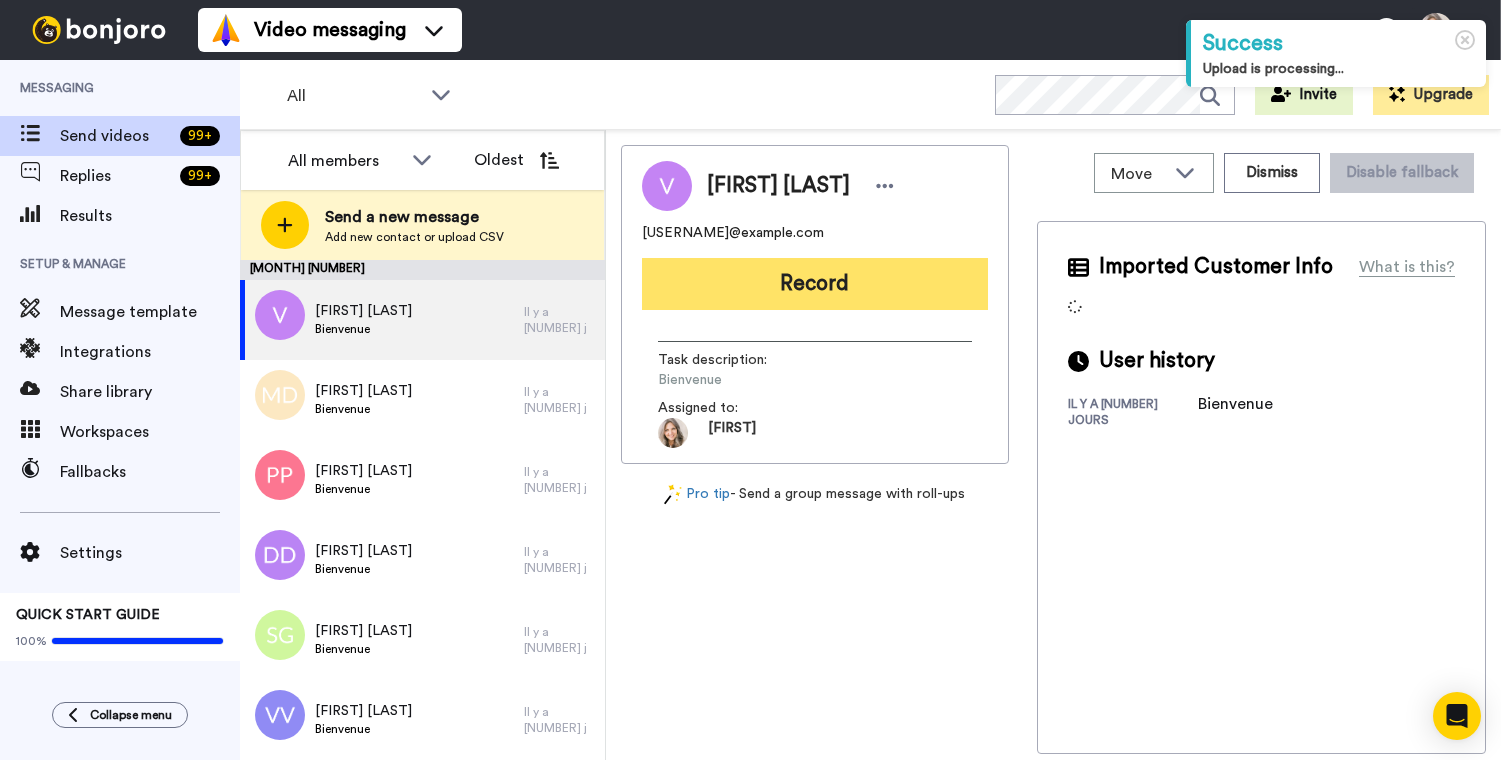 click on "Record" at bounding box center [815, 284] 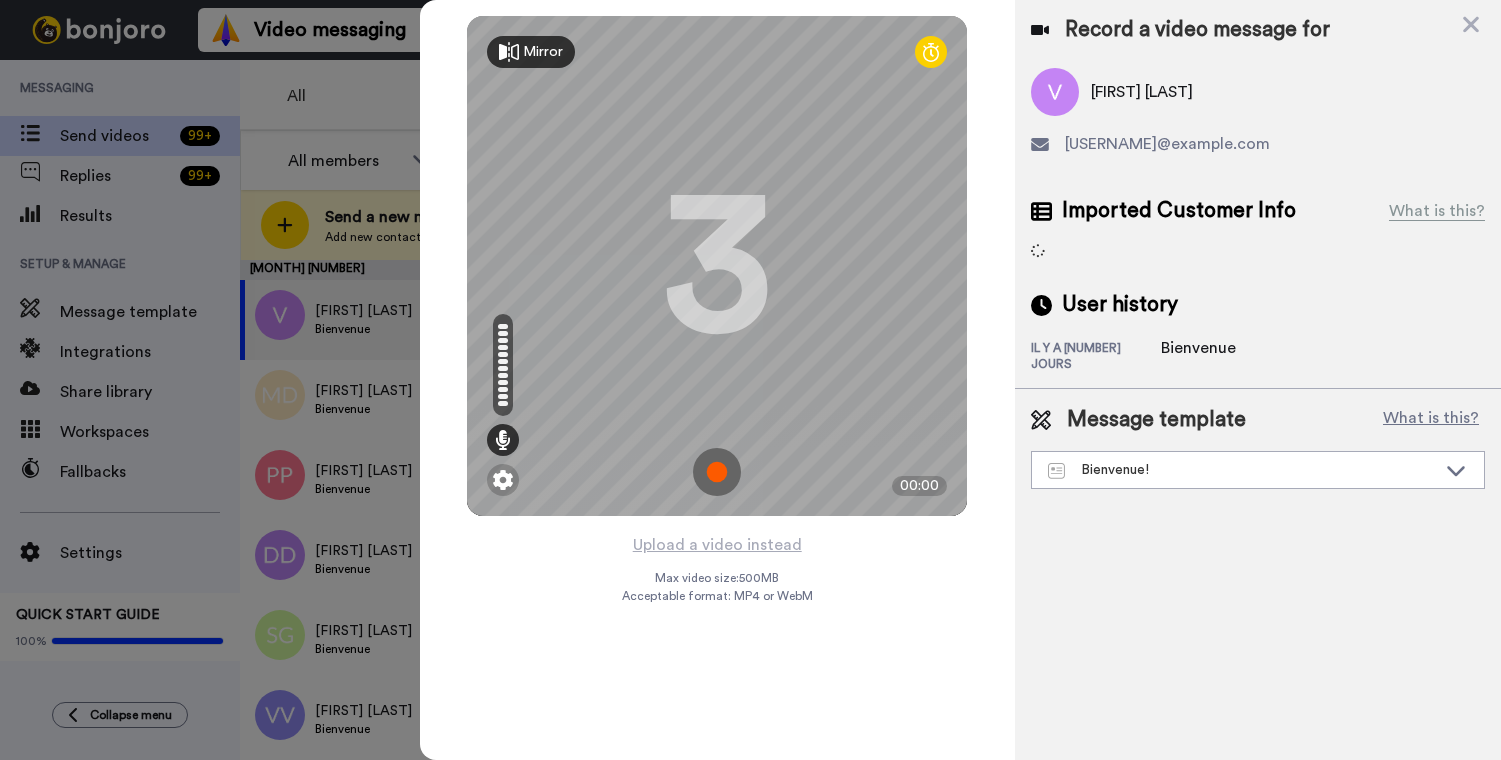 click at bounding box center [717, 472] 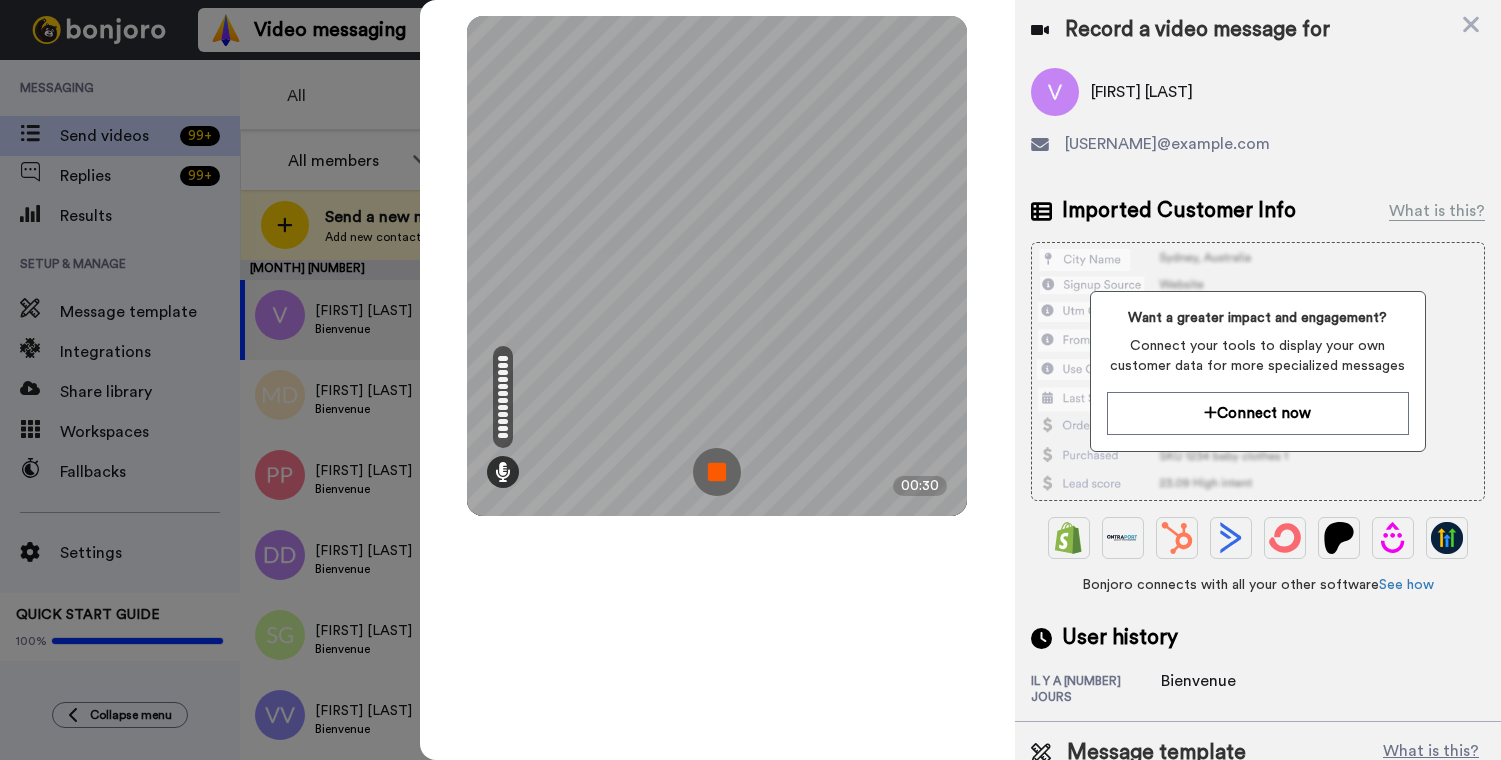 scroll, scrollTop: 66, scrollLeft: 0, axis: vertical 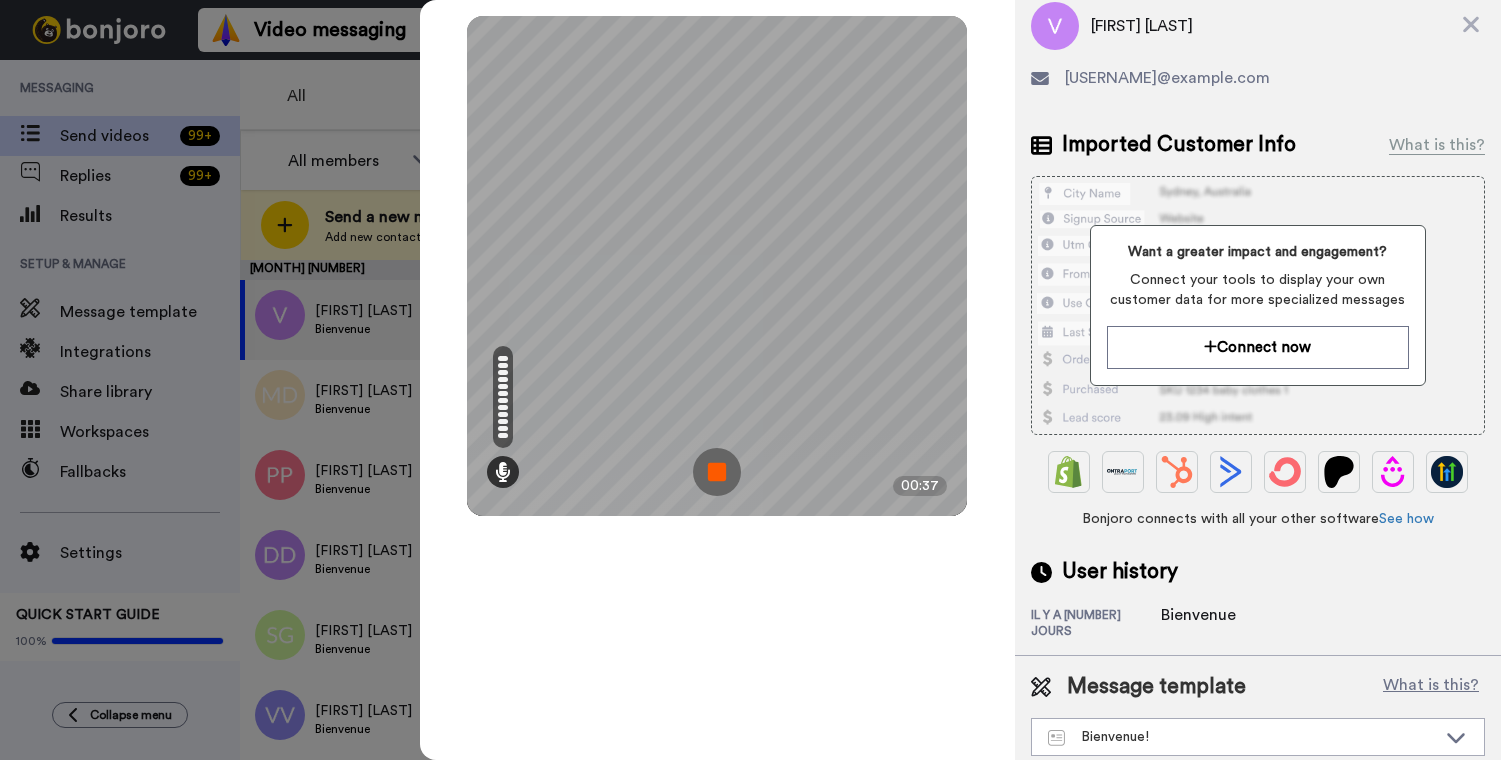 click at bounding box center [717, 472] 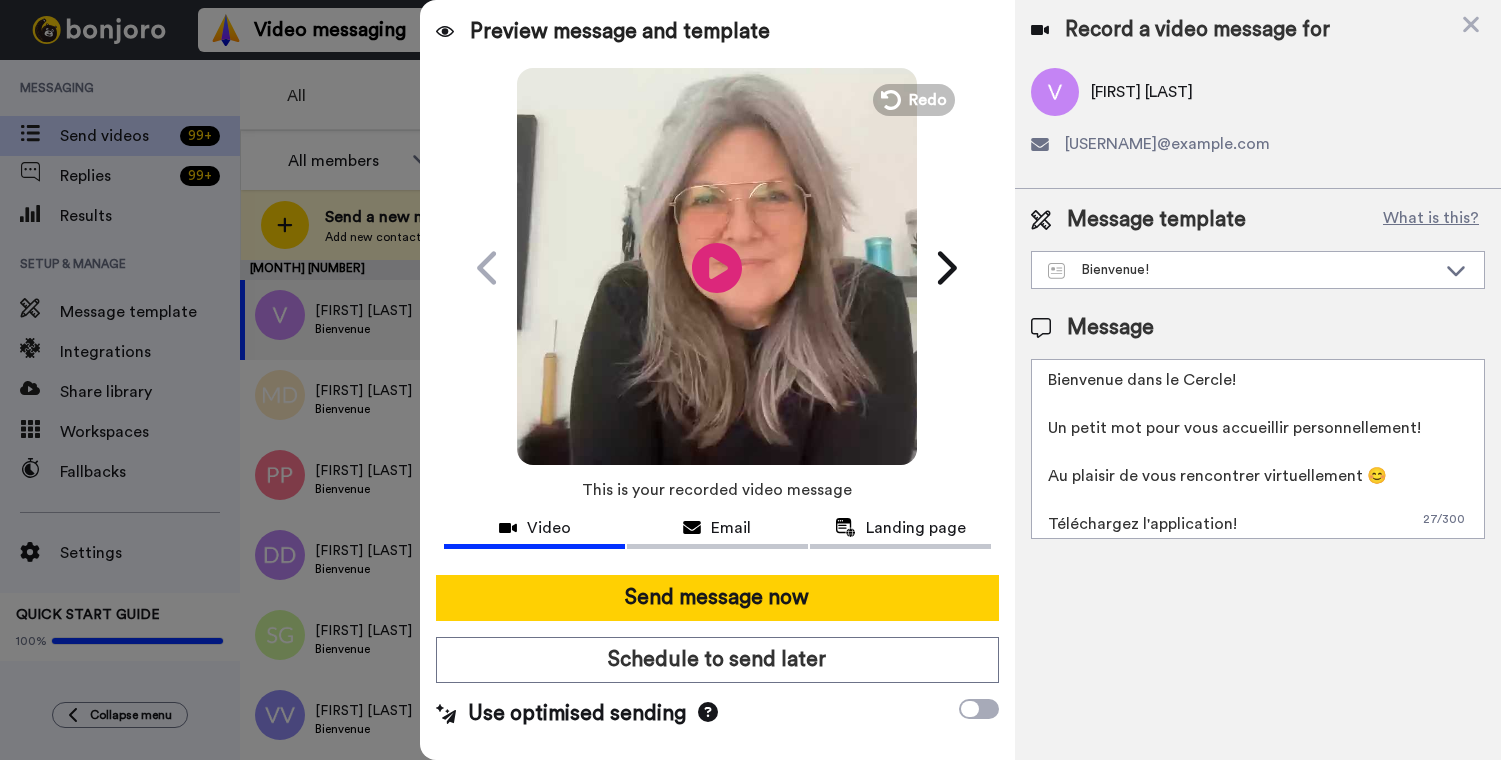 scroll, scrollTop: 0, scrollLeft: 0, axis: both 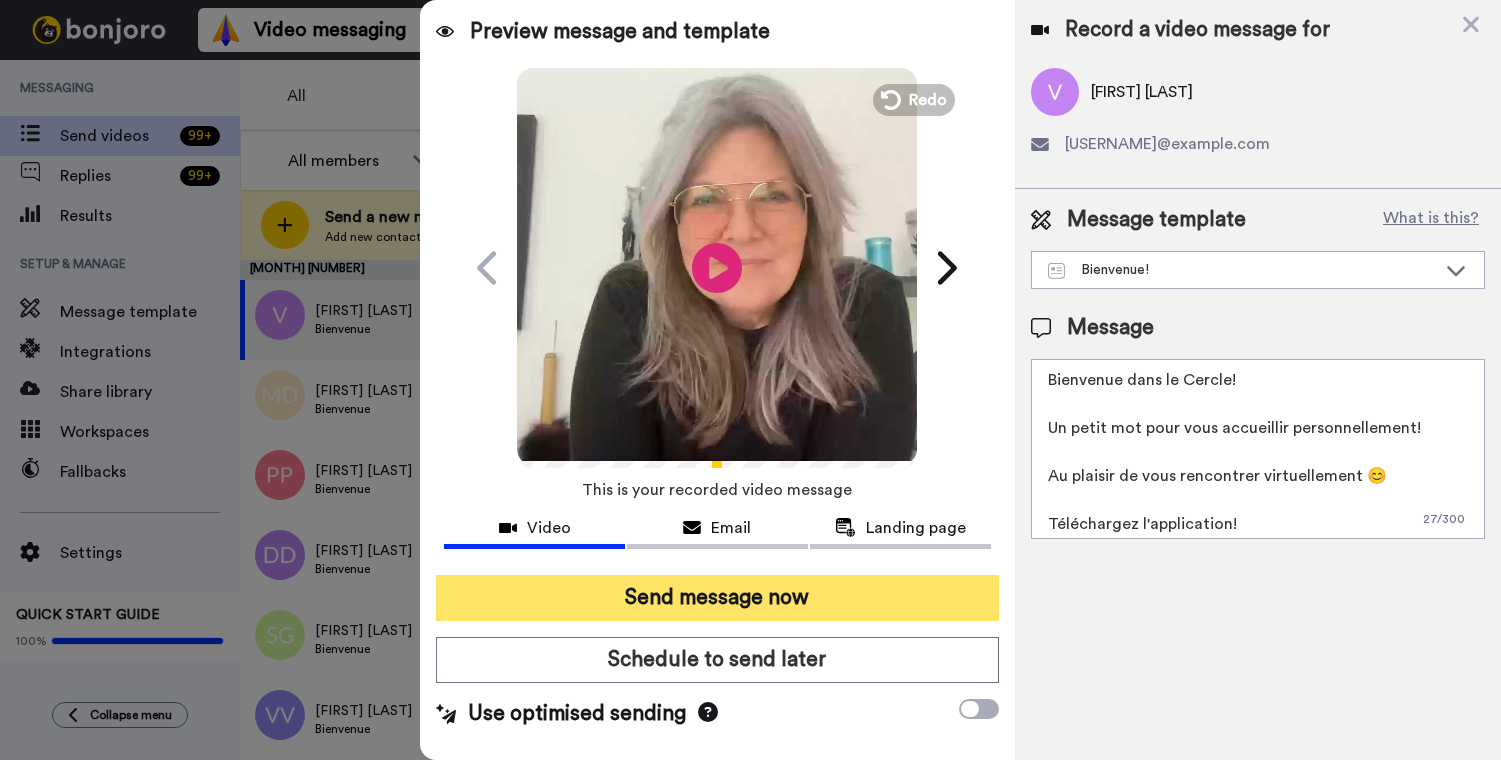 click on "Send message now" at bounding box center [717, 598] 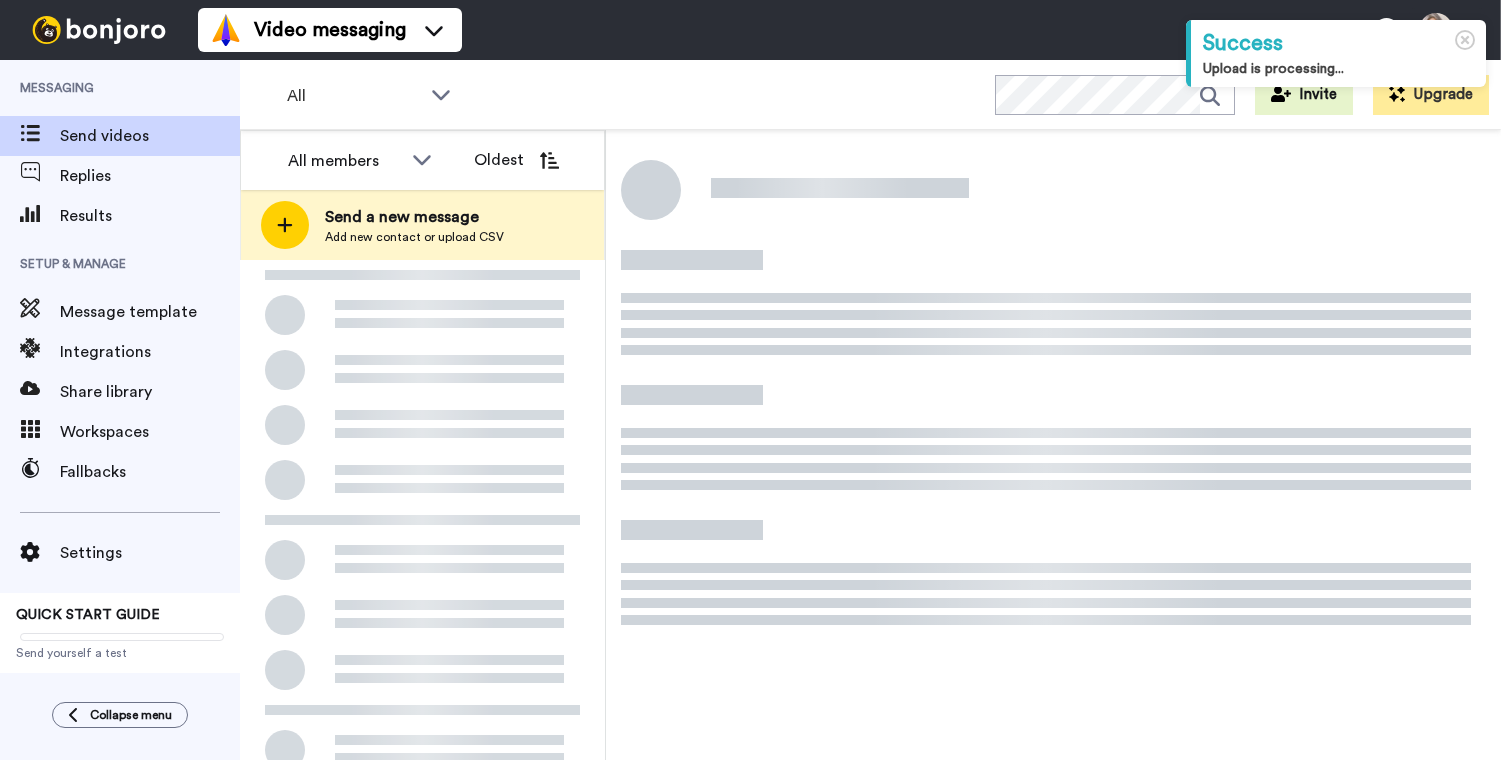 scroll, scrollTop: 0, scrollLeft: 0, axis: both 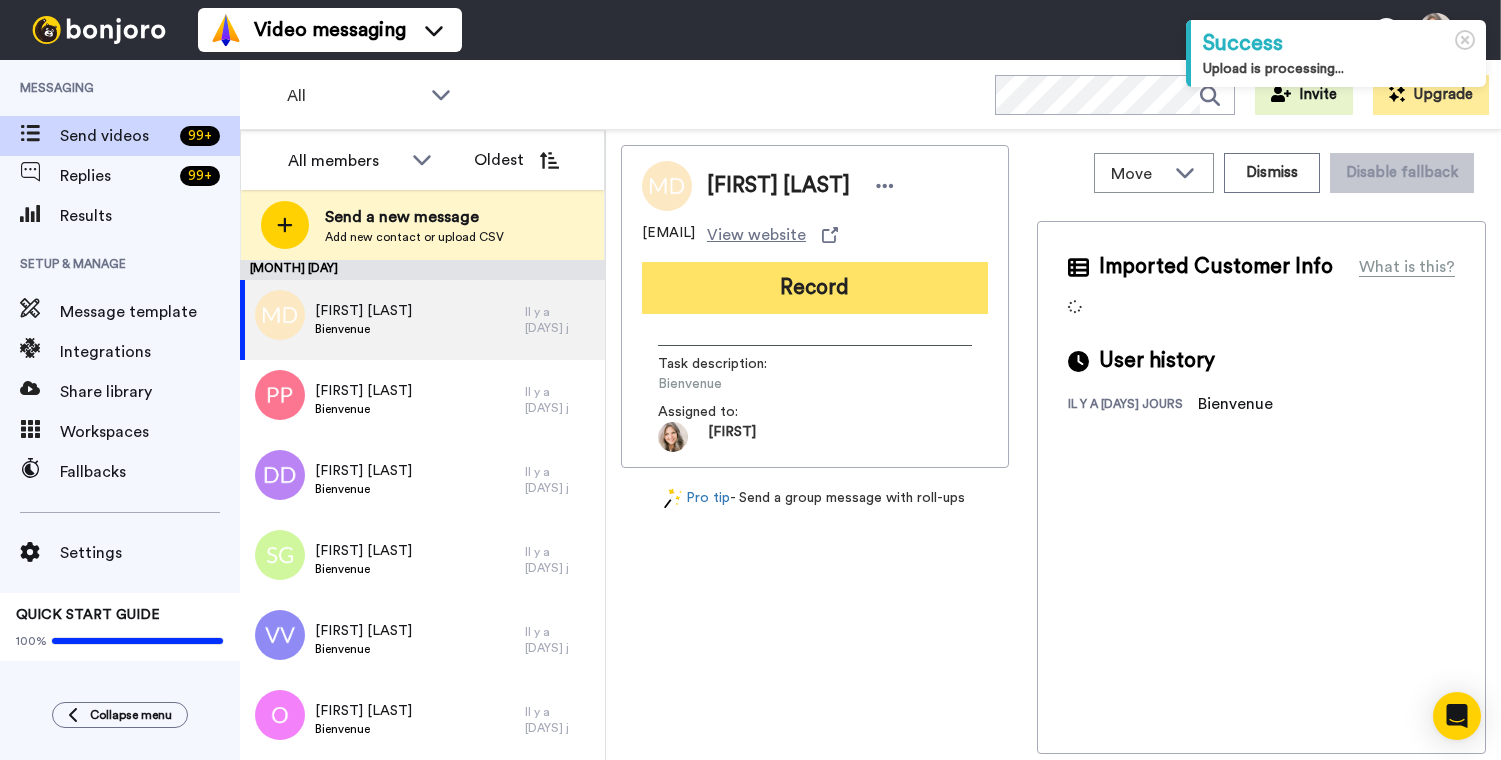 click on "Record" at bounding box center (815, 288) 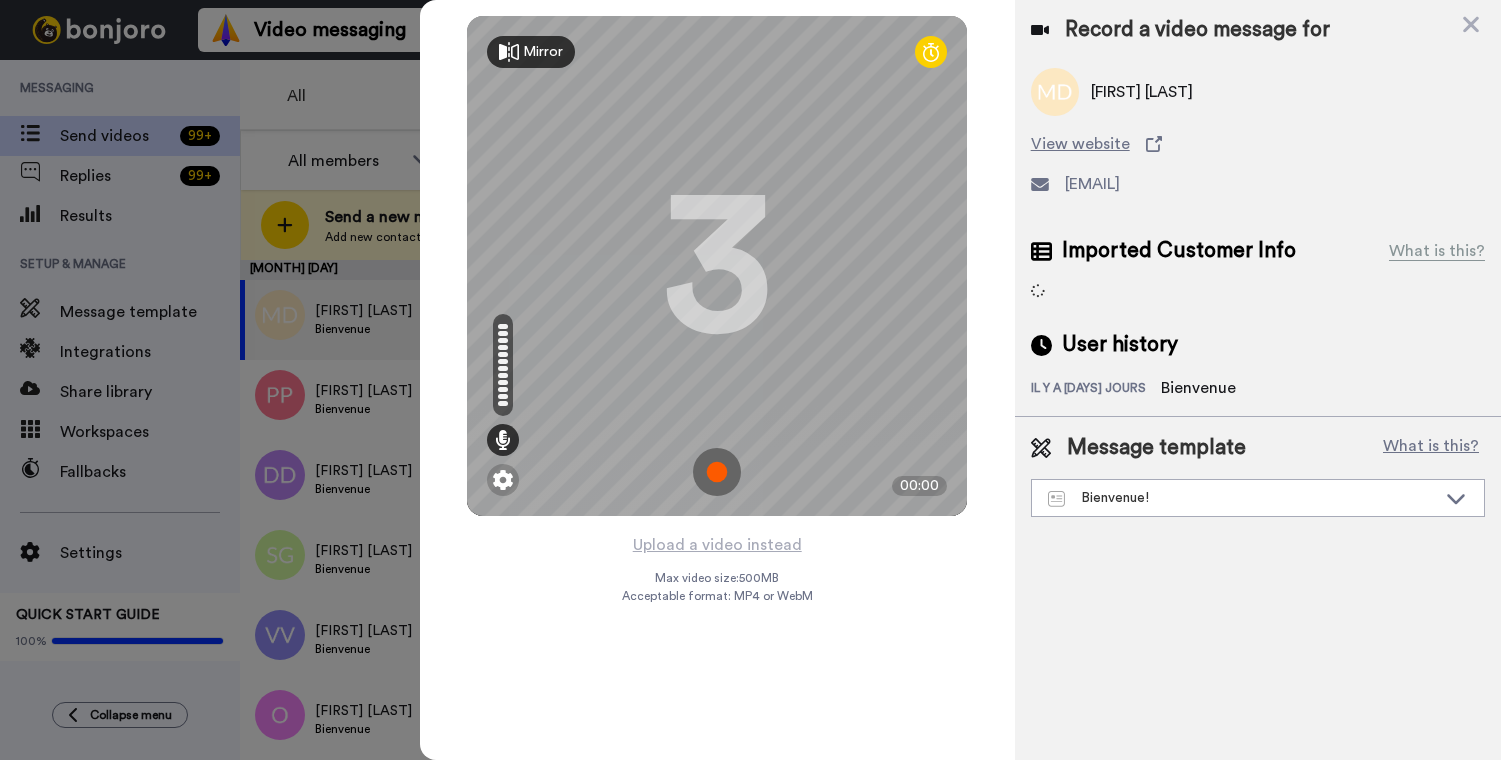 click at bounding box center [717, 472] 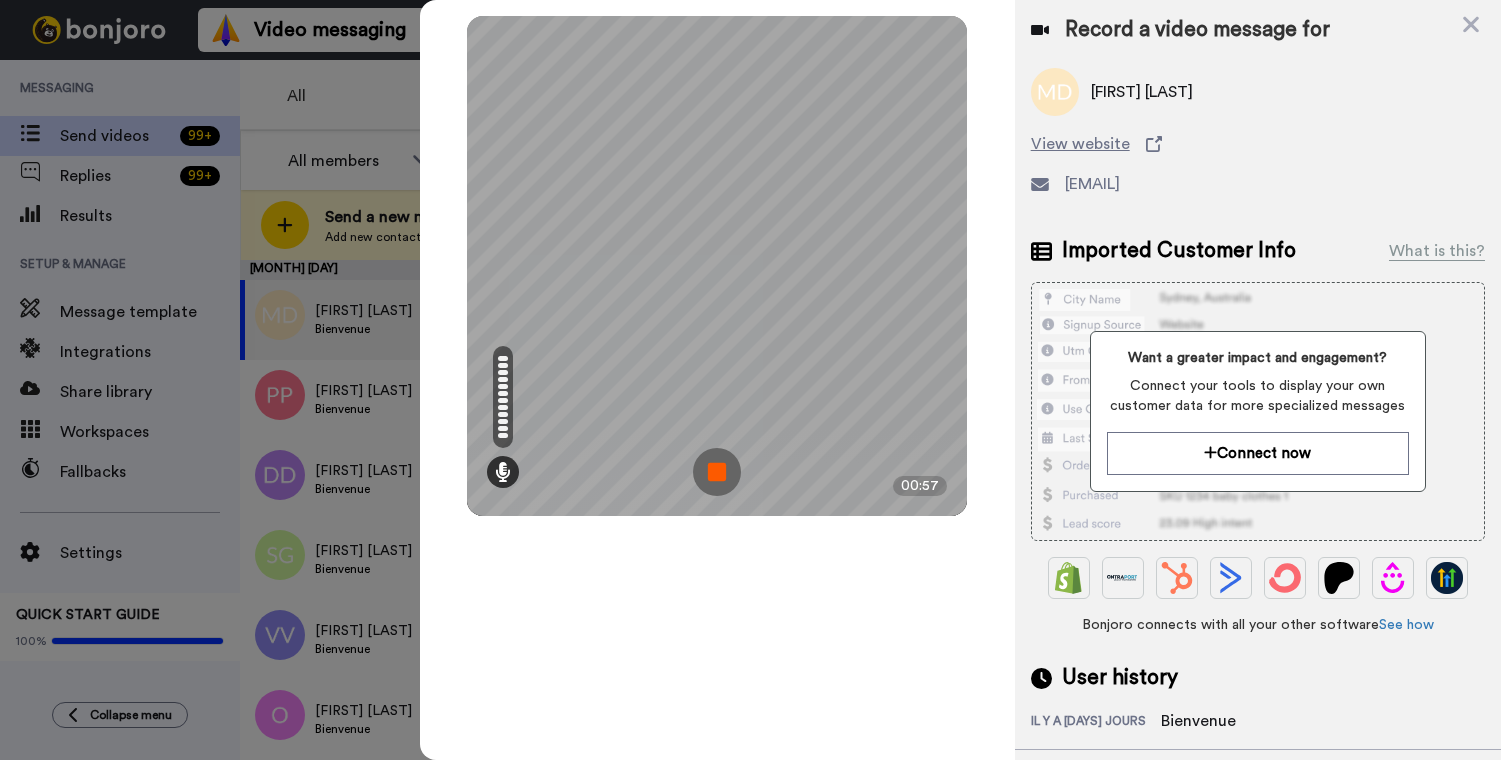 click at bounding box center (717, 472) 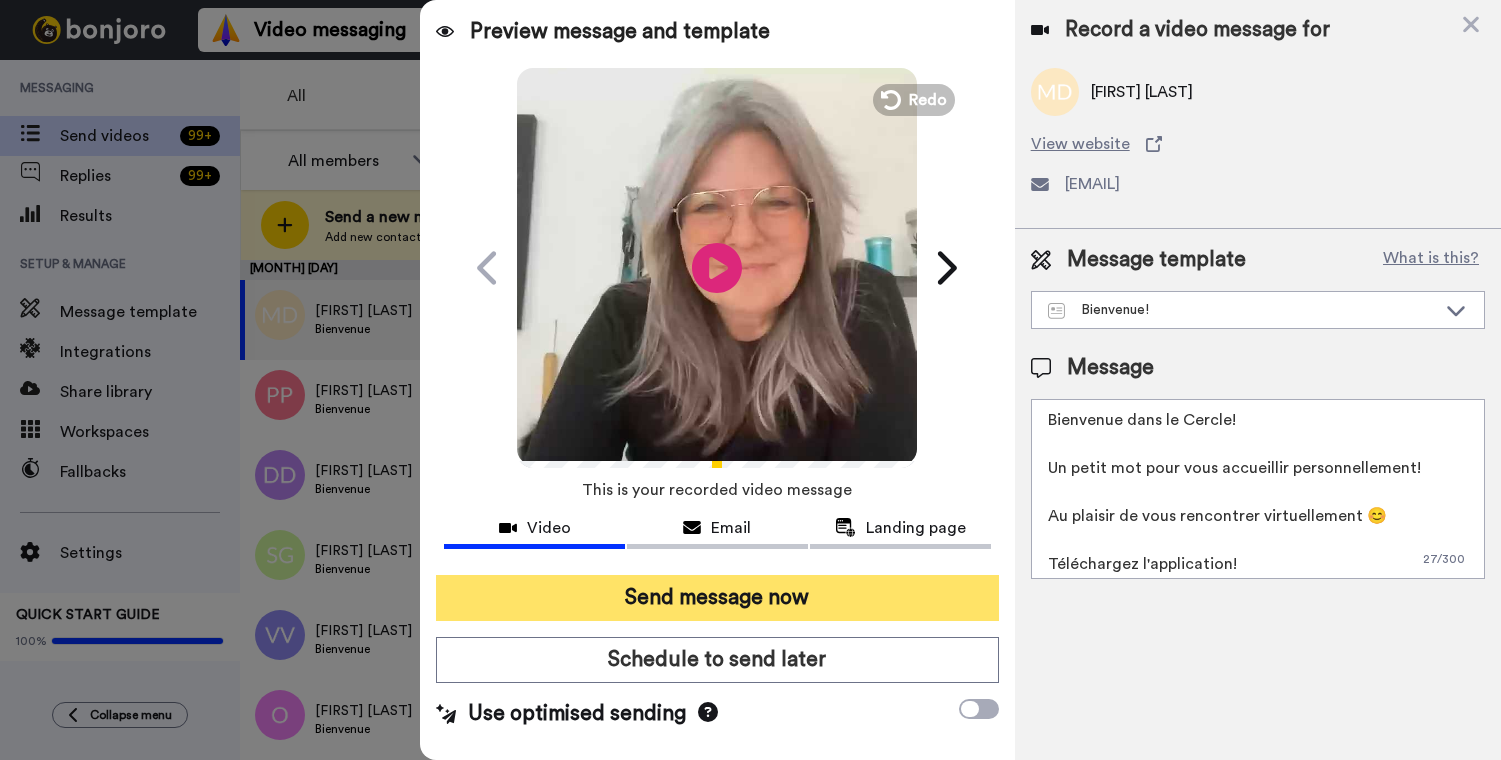 click on "Send message now" at bounding box center [717, 598] 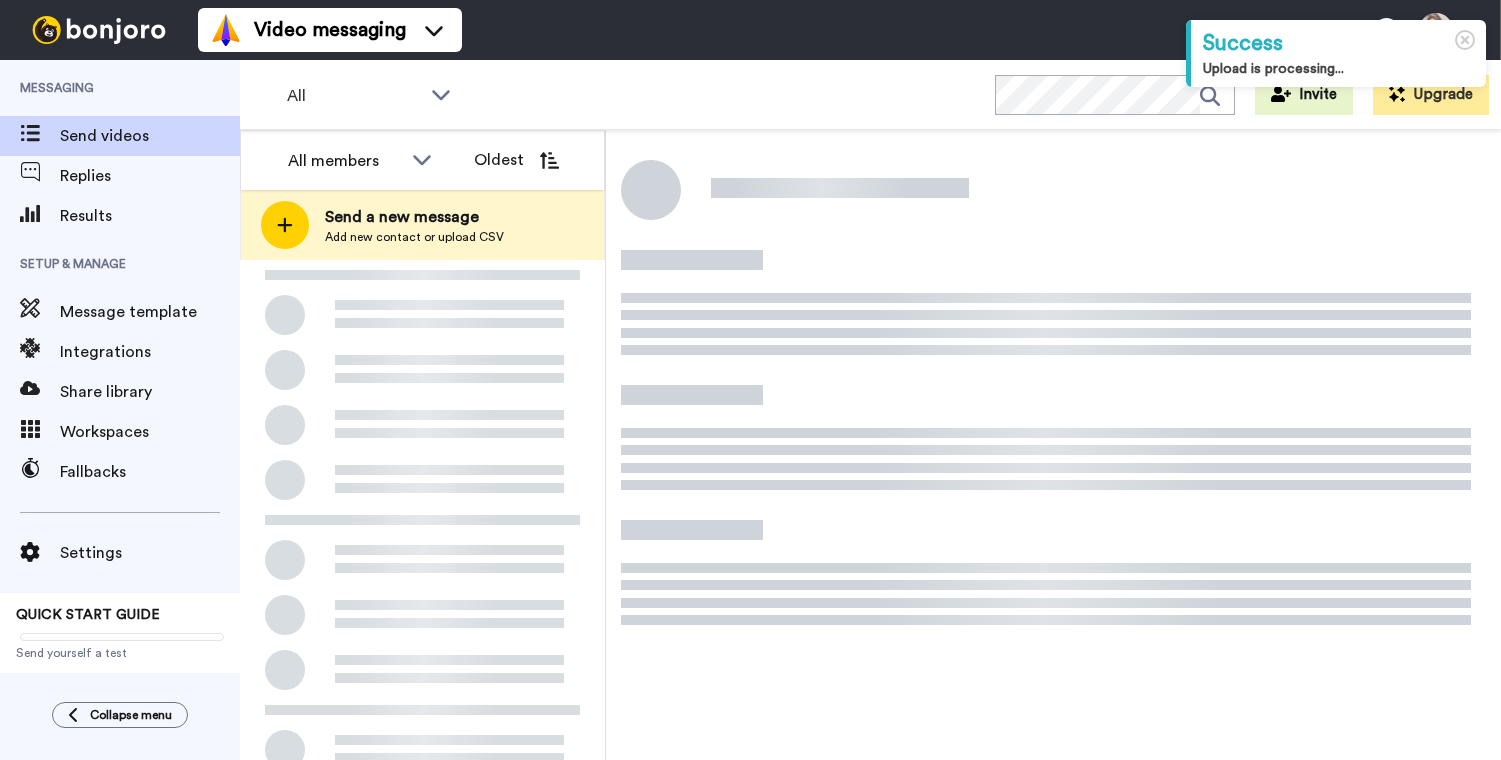 scroll, scrollTop: 0, scrollLeft: 0, axis: both 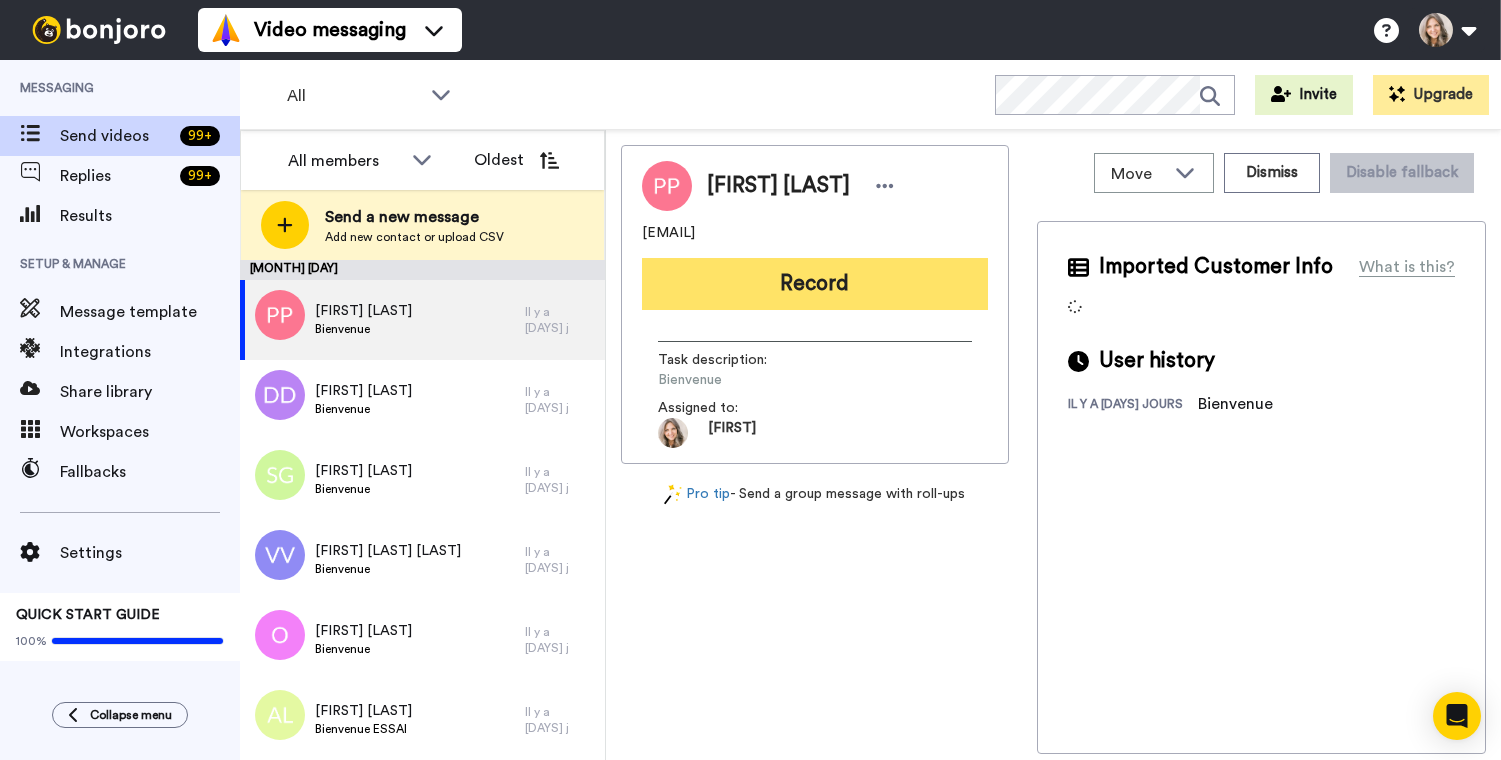 click on "Record" at bounding box center (815, 284) 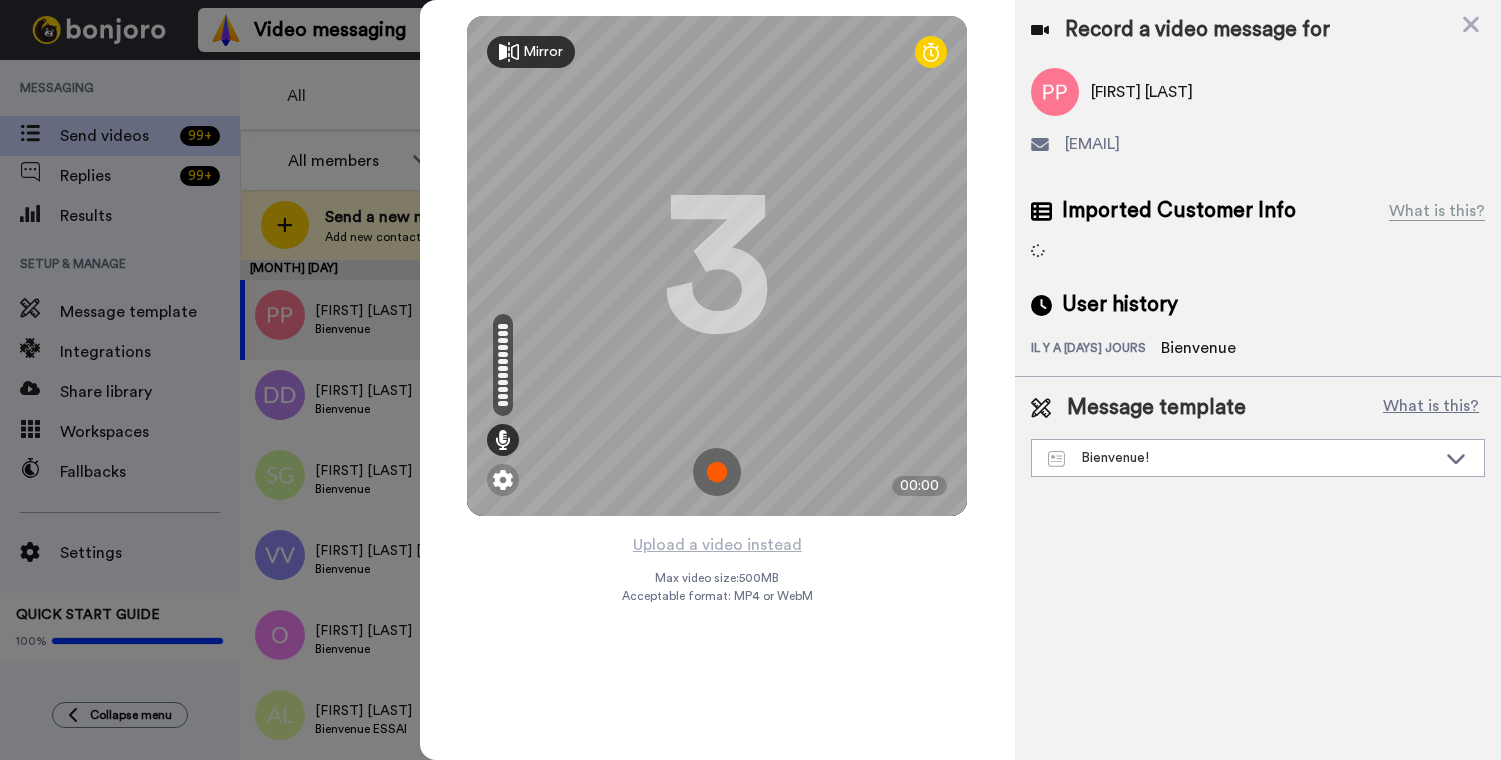 click at bounding box center (717, 472) 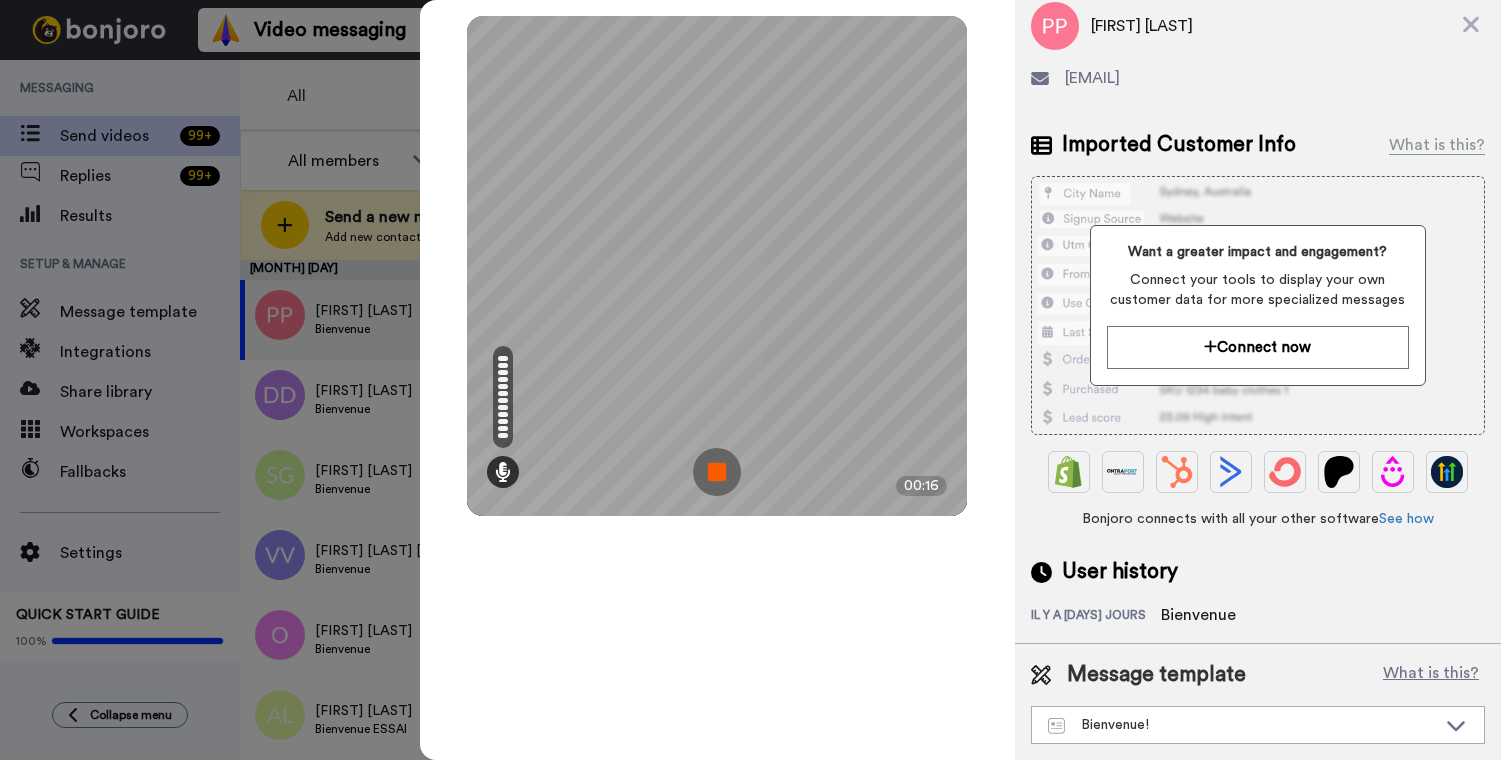 scroll, scrollTop: 0, scrollLeft: 0, axis: both 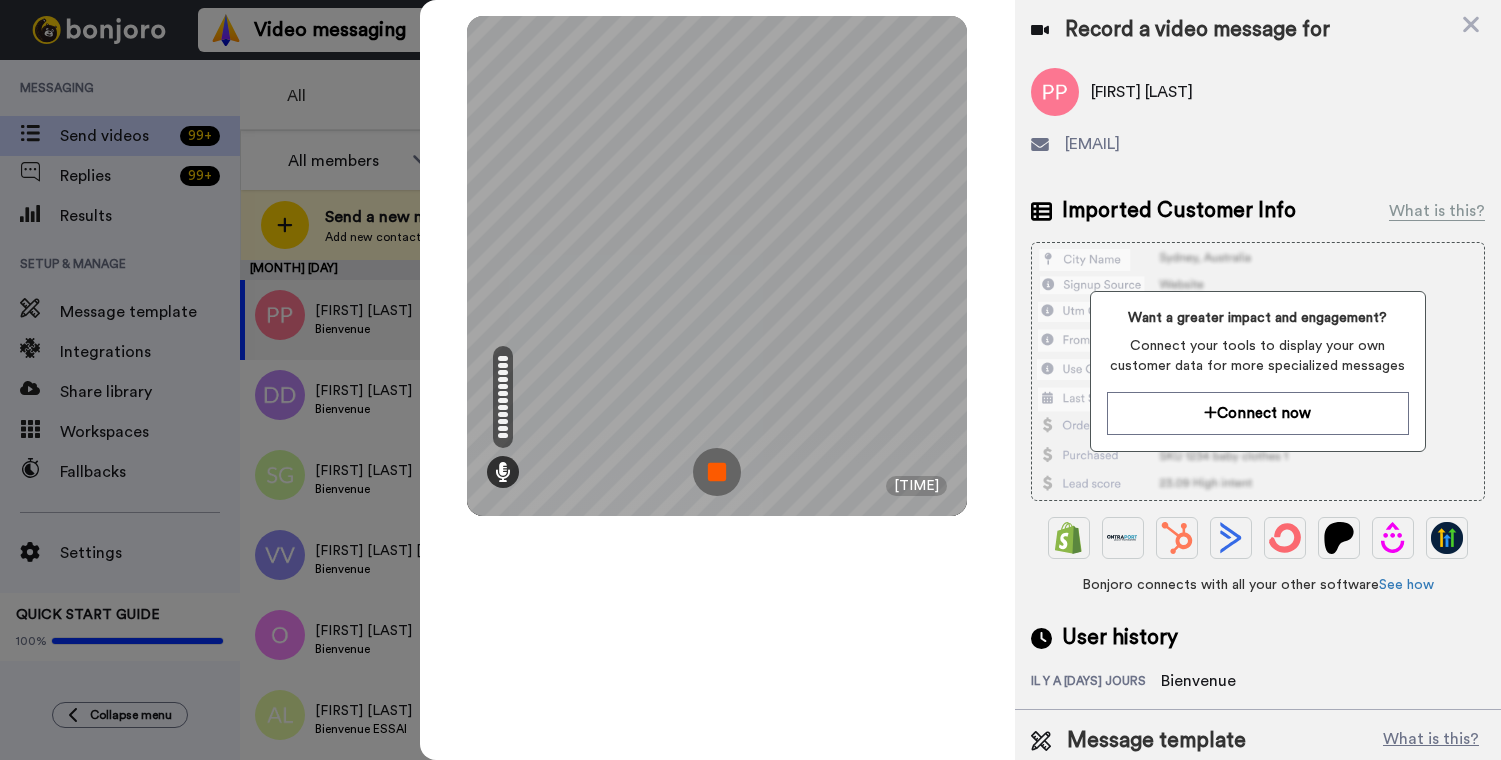 click at bounding box center [717, 472] 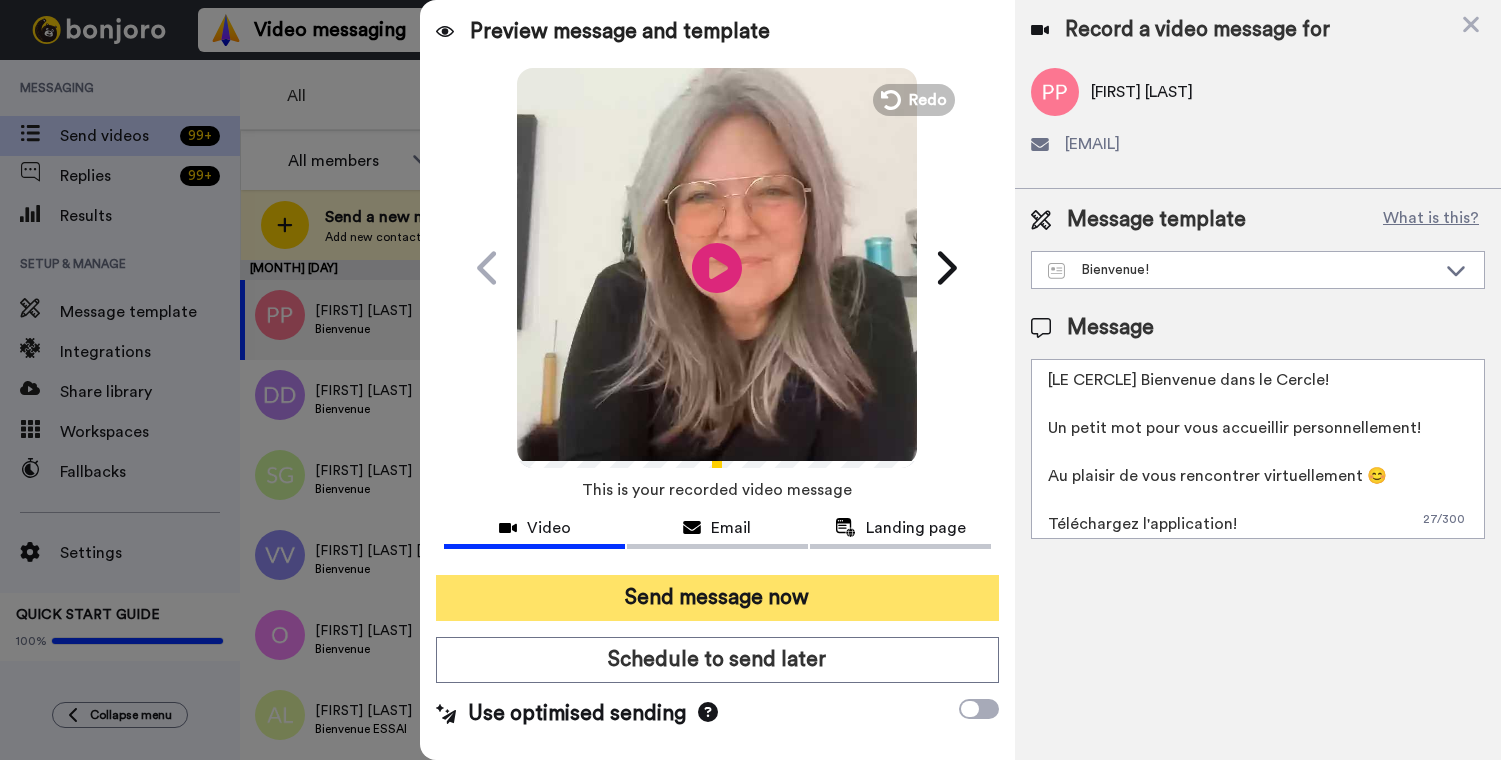 click on "Send message now" at bounding box center [717, 598] 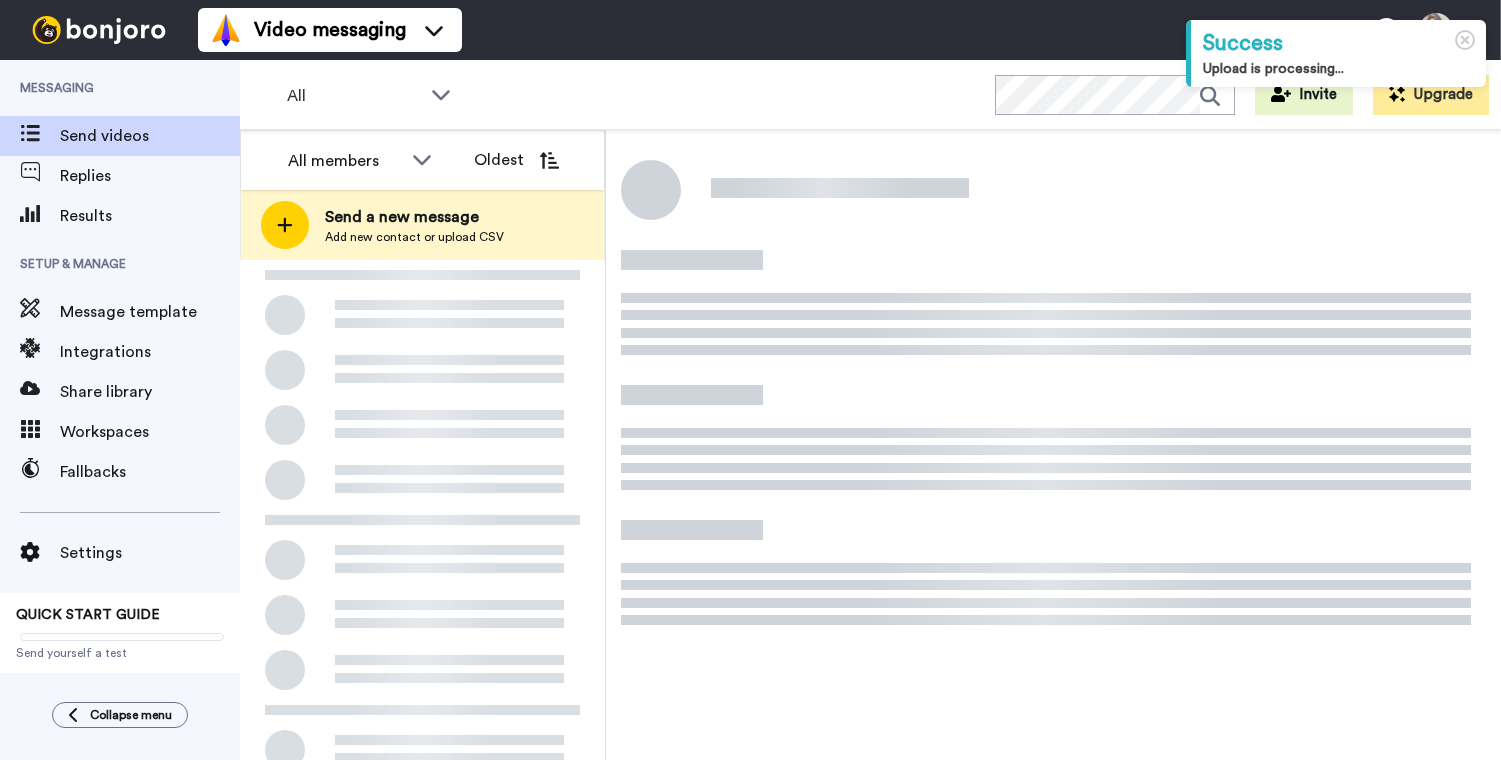 scroll, scrollTop: 0, scrollLeft: 0, axis: both 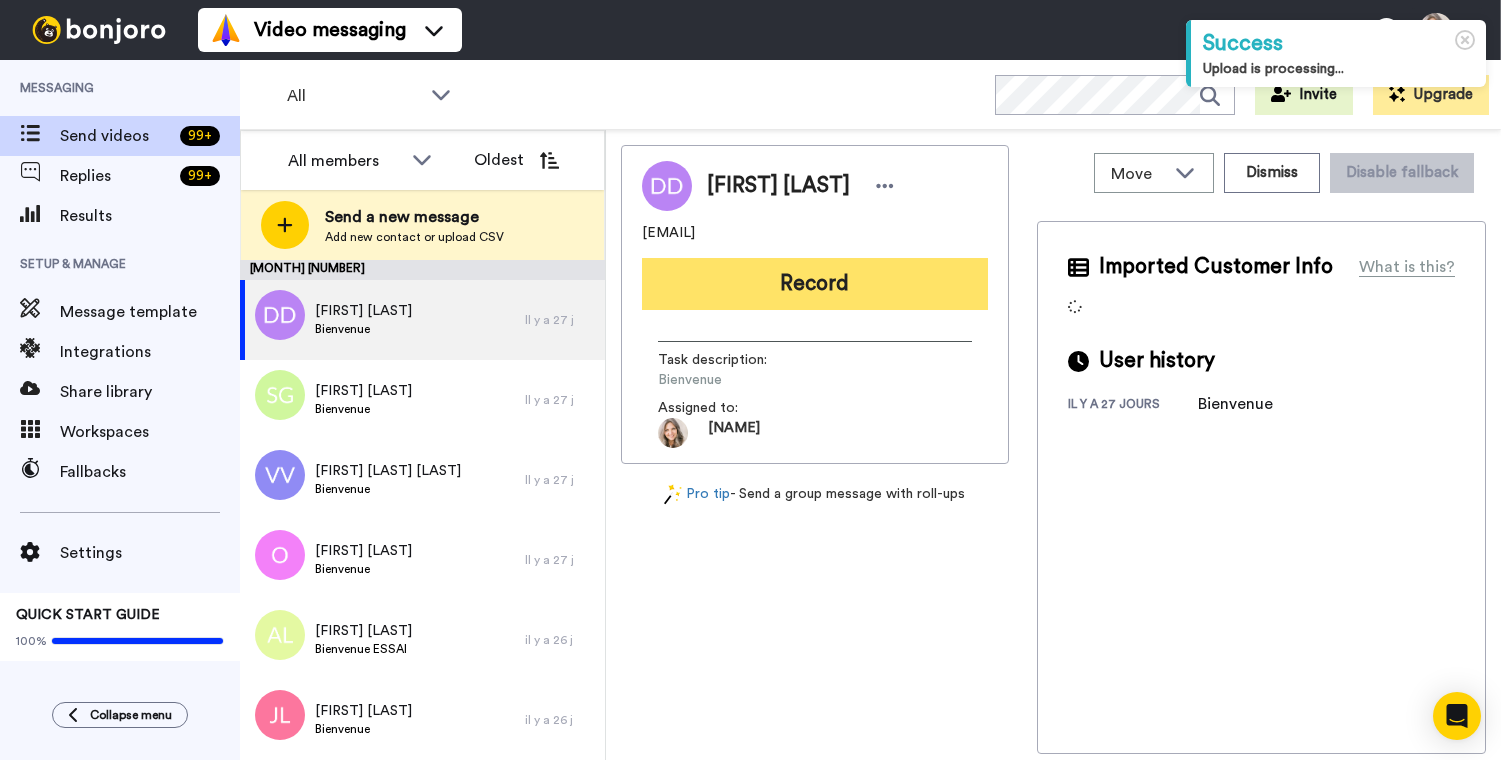 click on "Record" at bounding box center (815, 284) 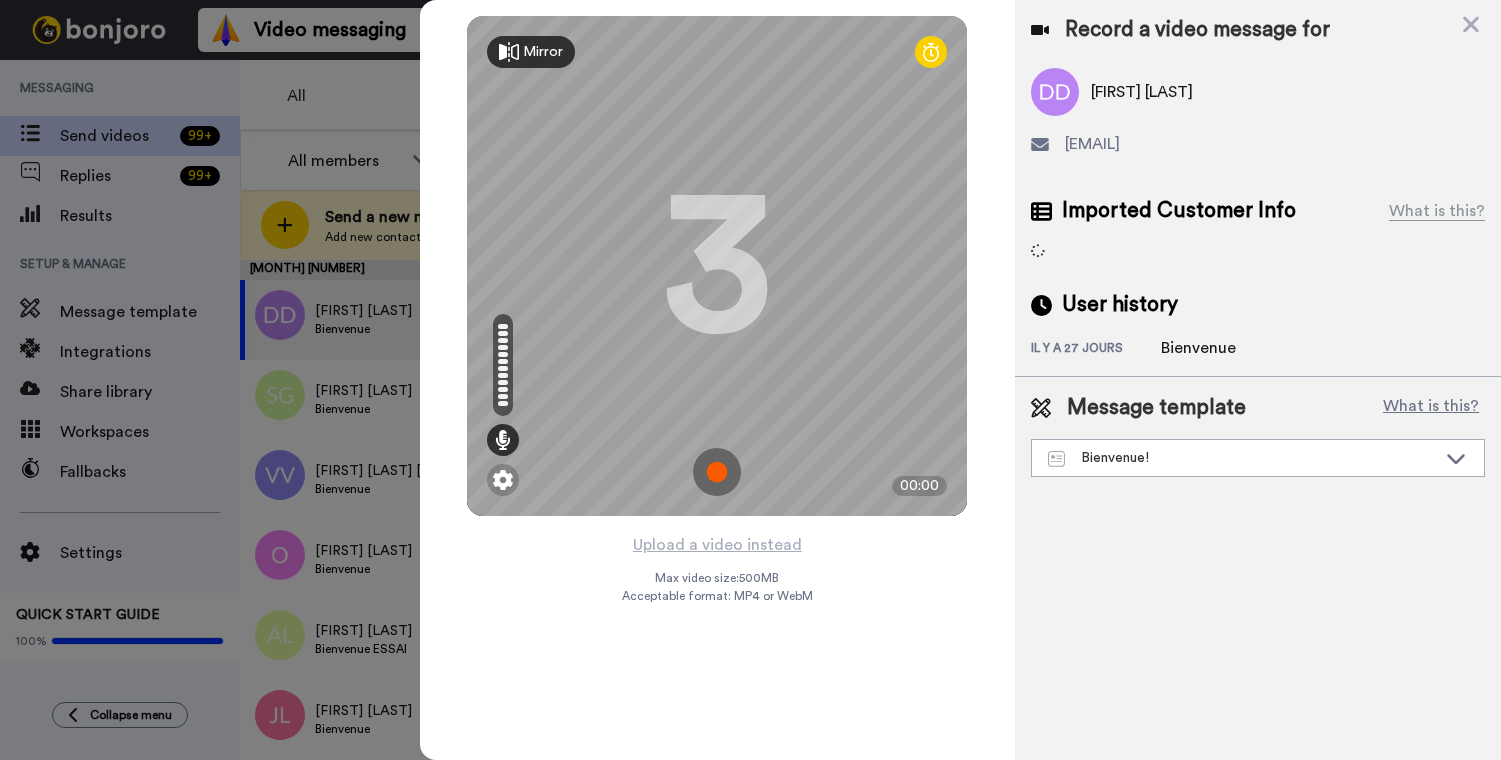 click at bounding box center (717, 472) 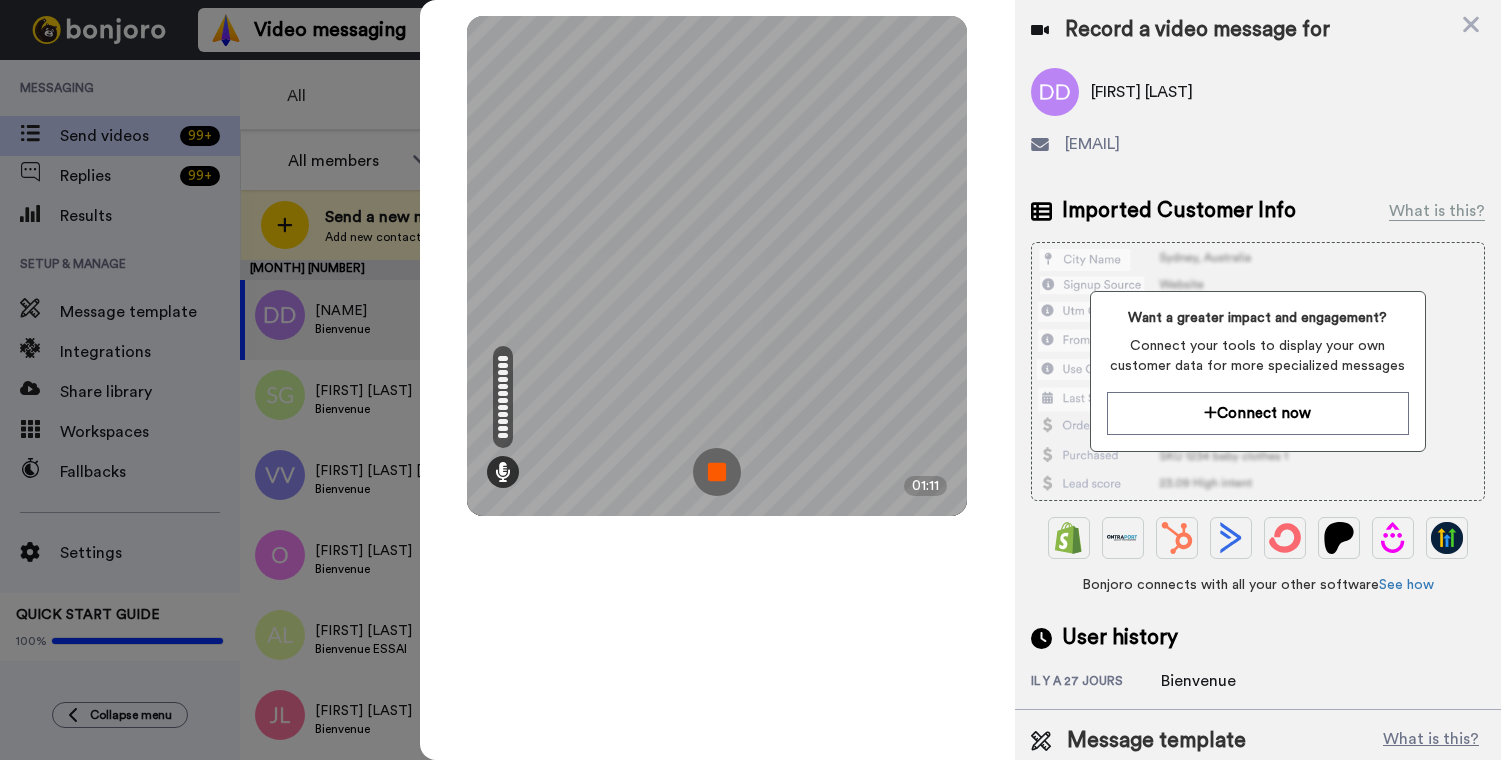 click at bounding box center (717, 472) 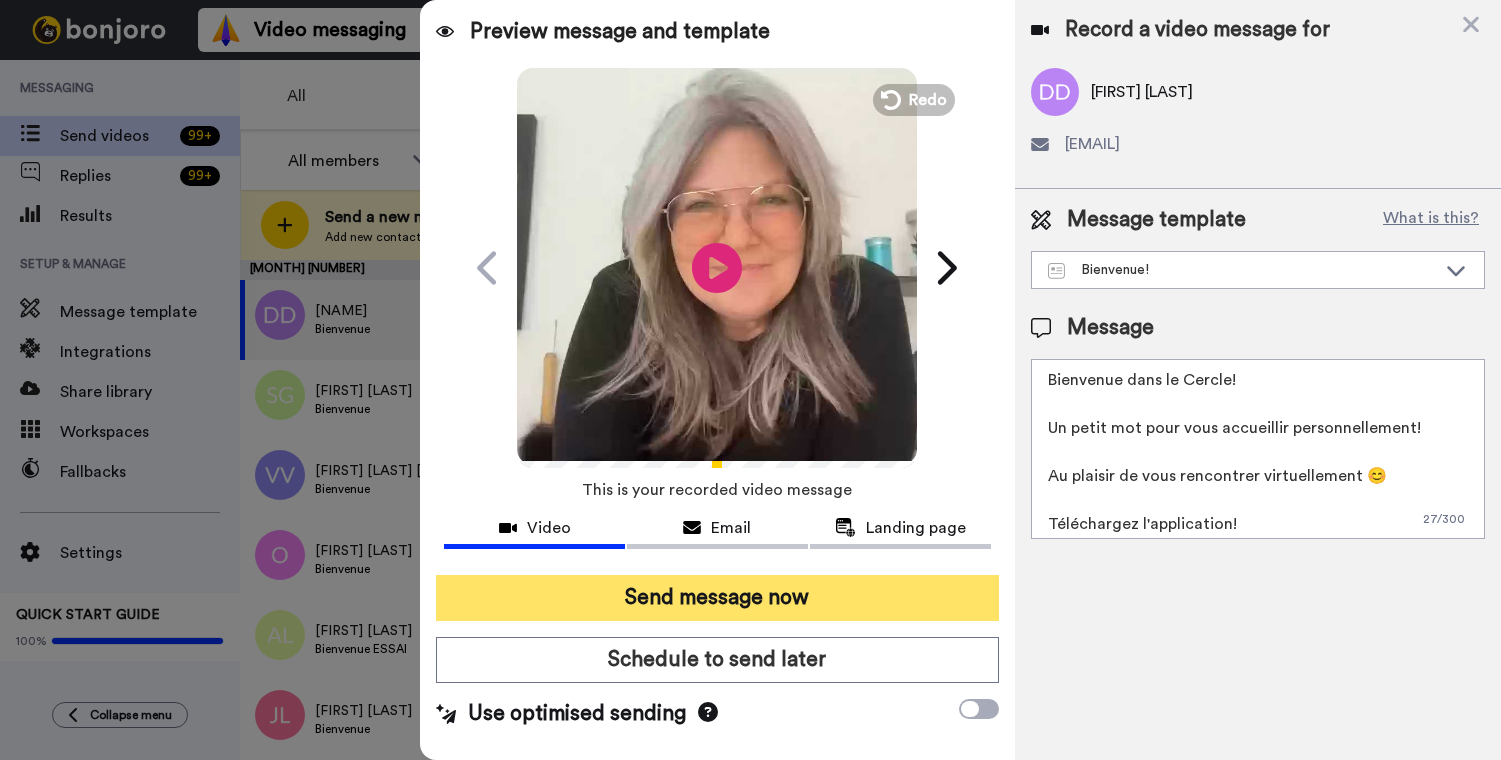 click on "Send message now" at bounding box center (717, 598) 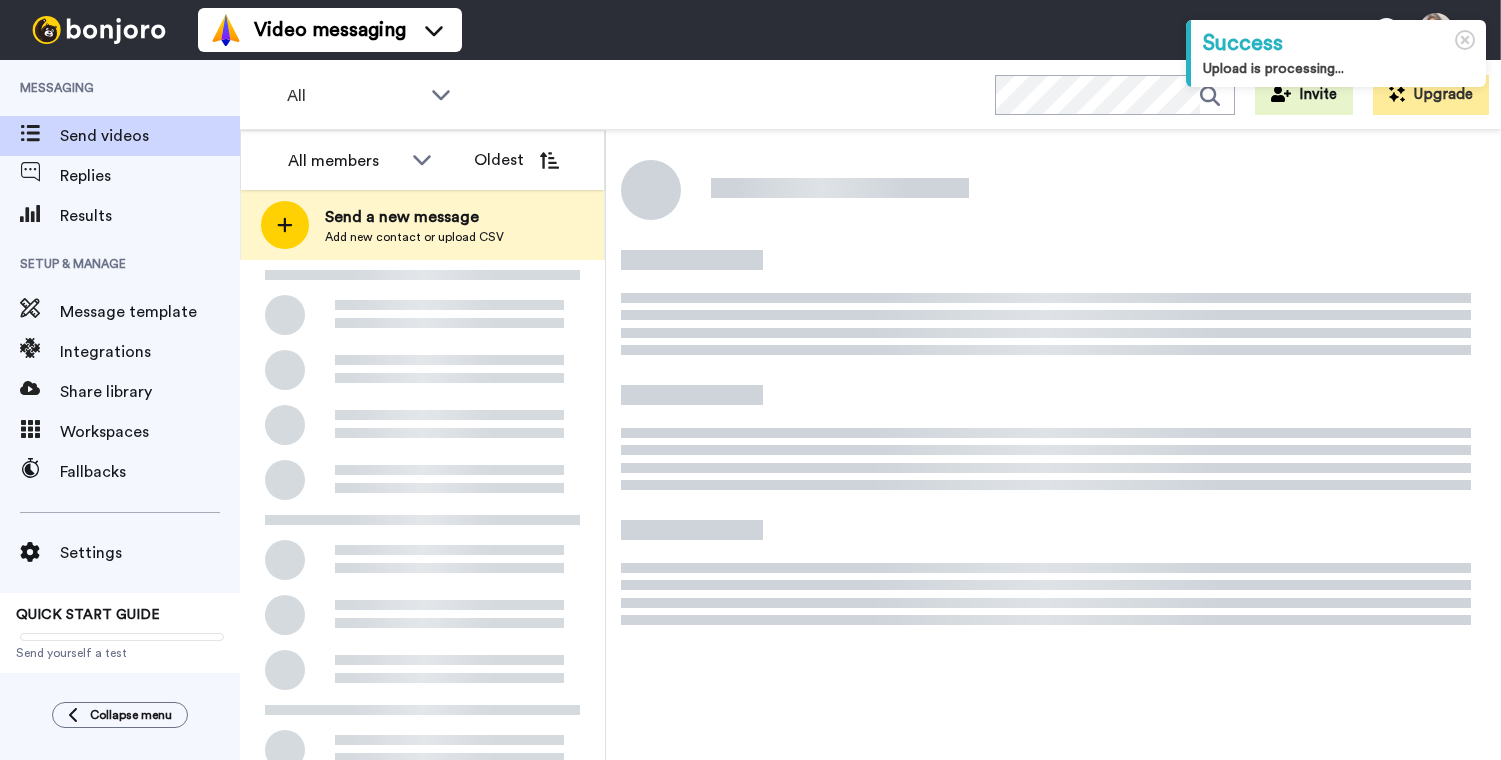 scroll, scrollTop: 0, scrollLeft: 0, axis: both 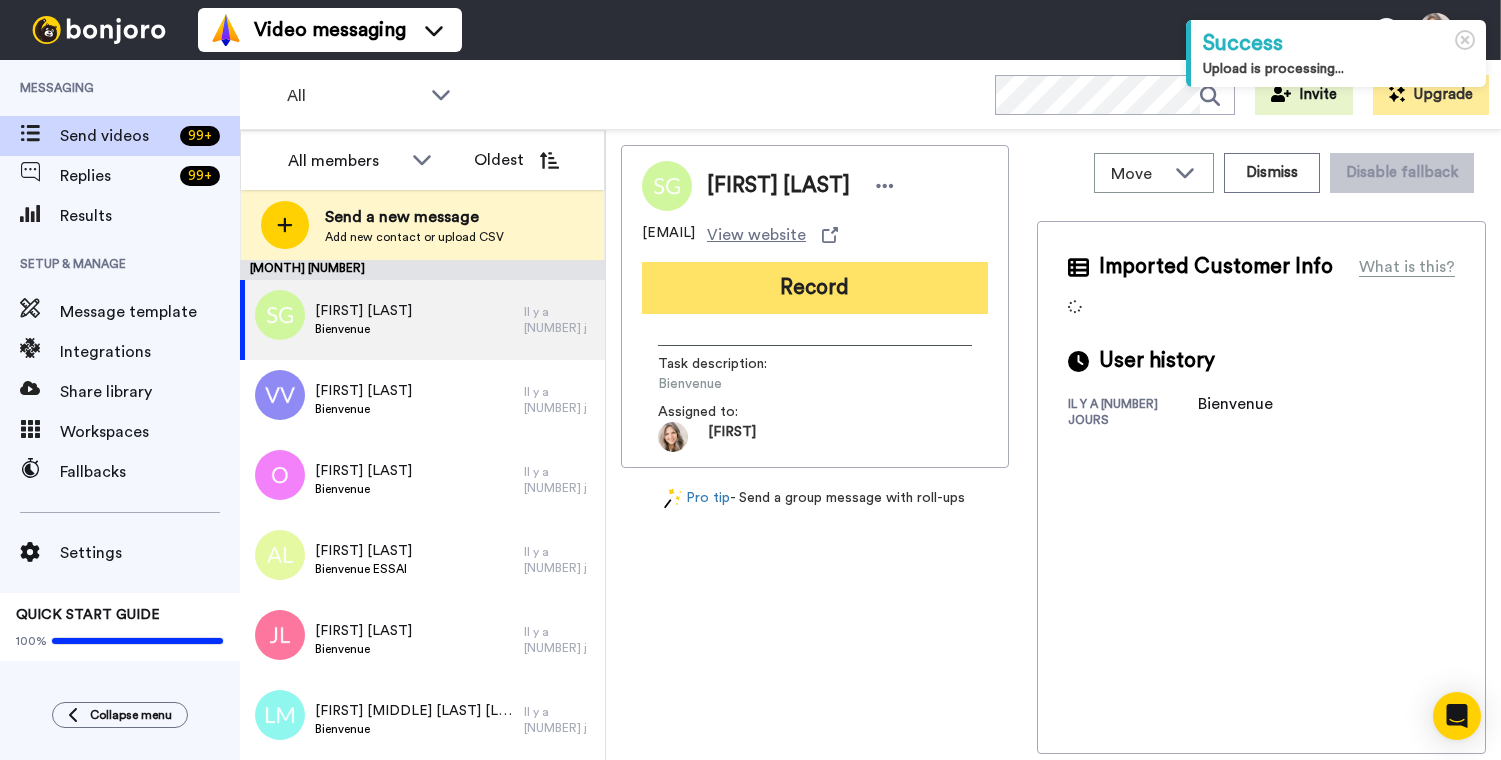 click on "Record" at bounding box center [815, 288] 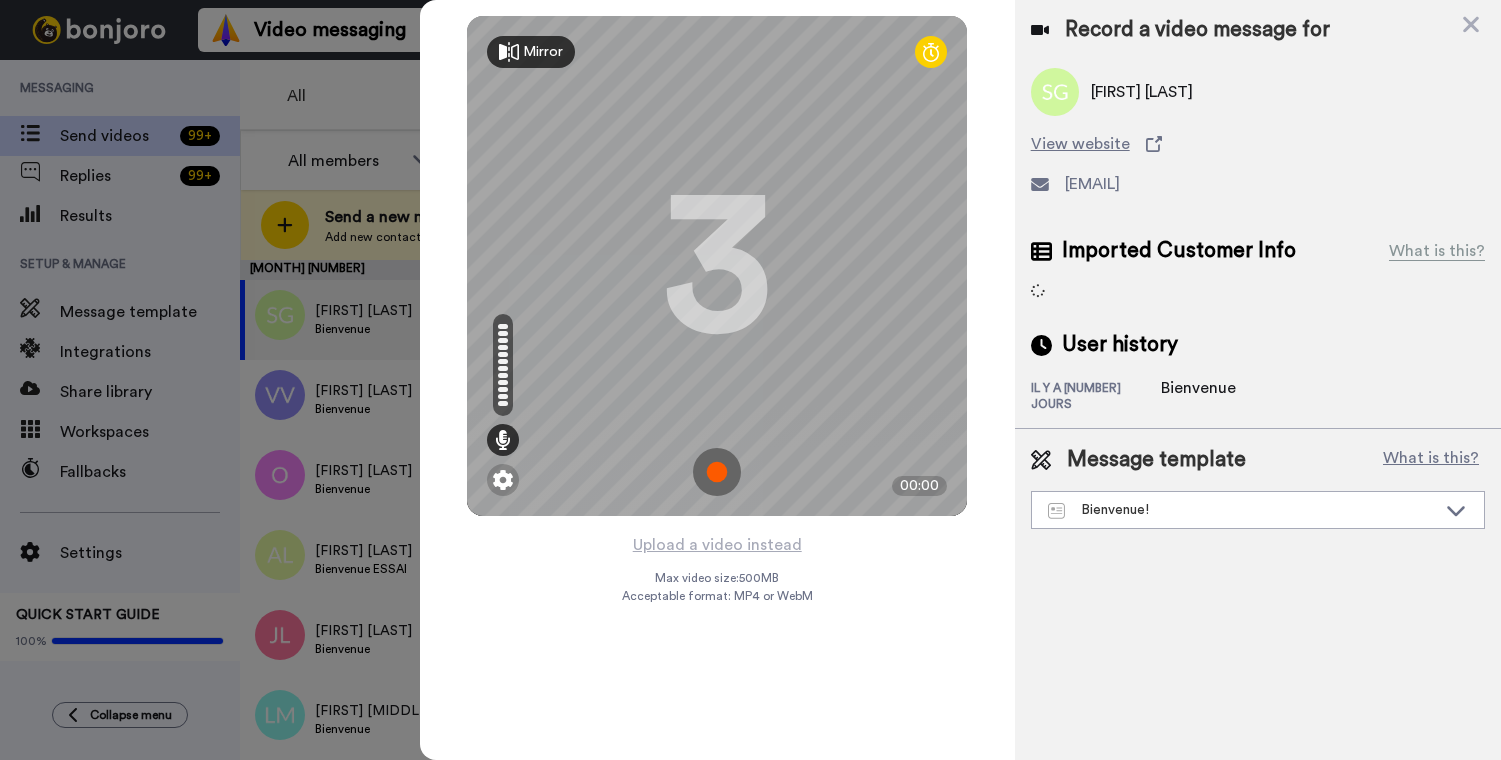 click at bounding box center (717, 472) 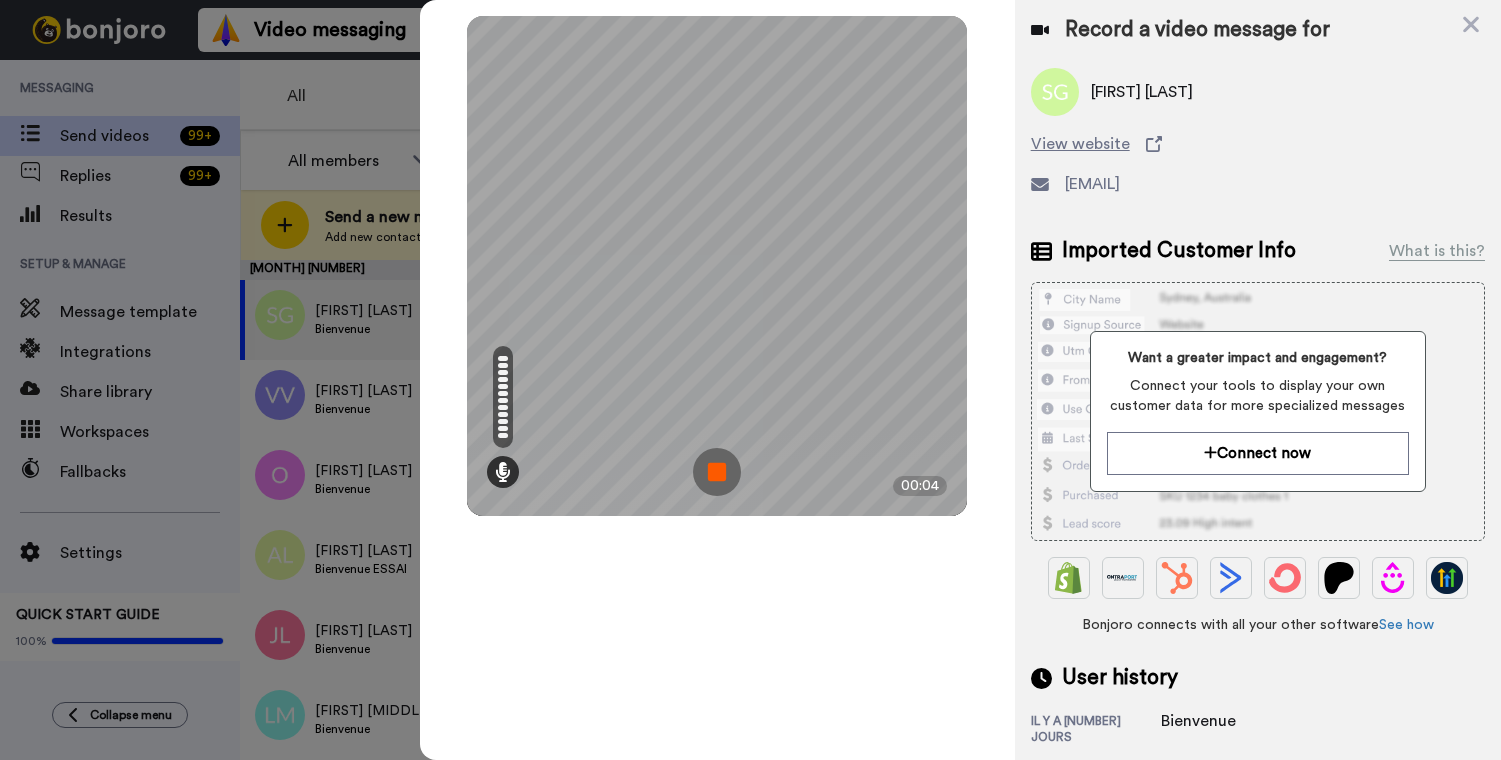 scroll, scrollTop: 106, scrollLeft: 0, axis: vertical 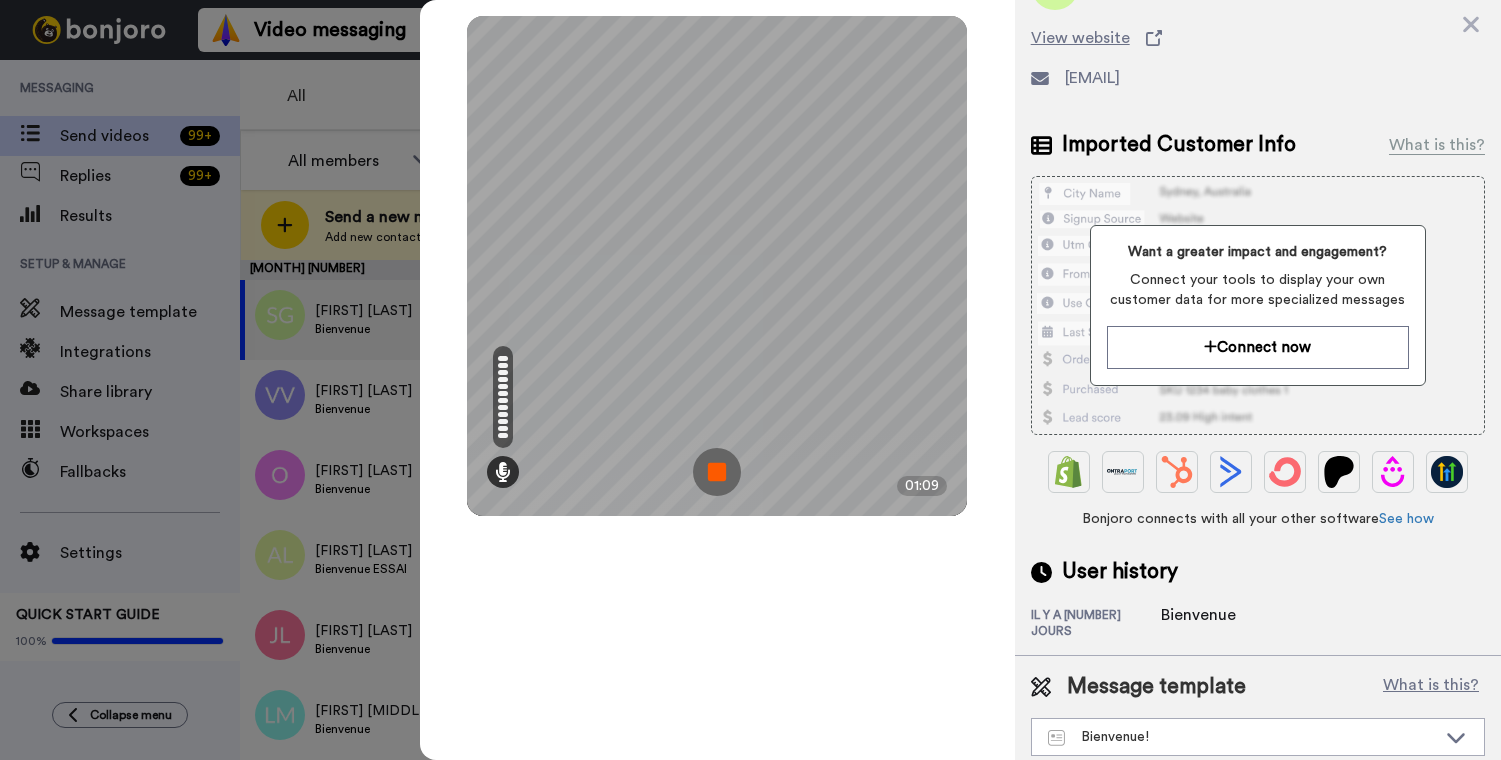 click at bounding box center [717, 472] 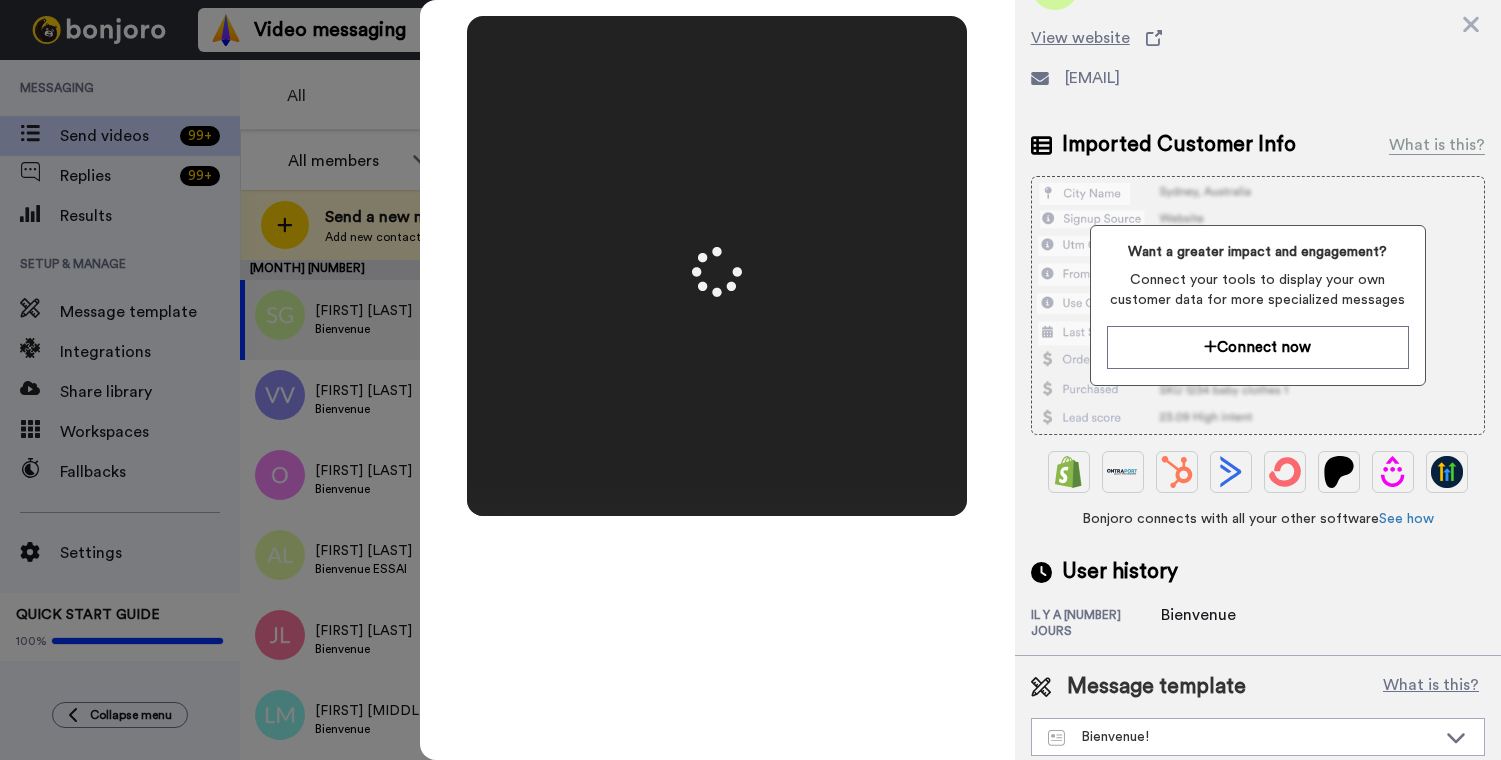scroll, scrollTop: 0, scrollLeft: 0, axis: both 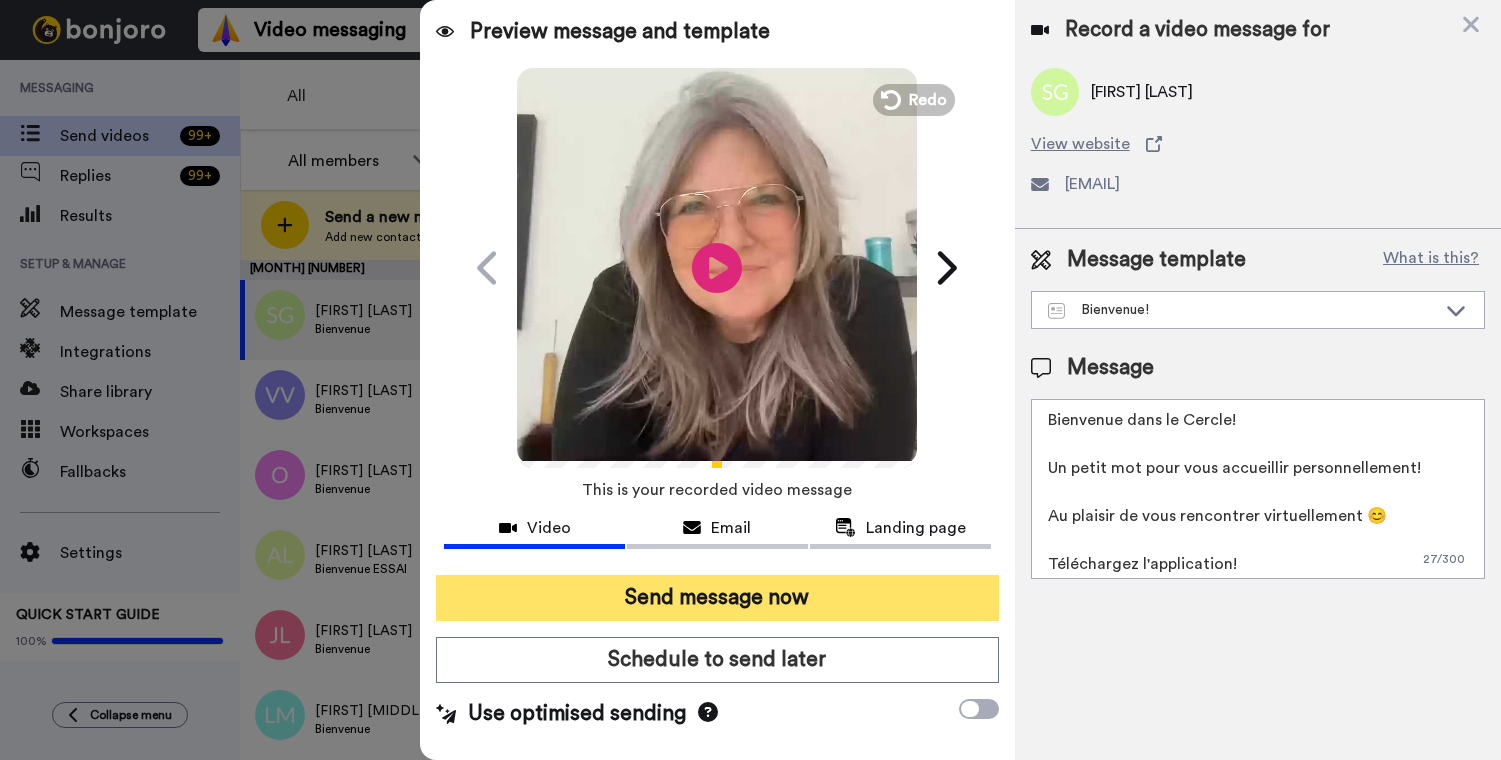 click on "Send message now" at bounding box center (717, 598) 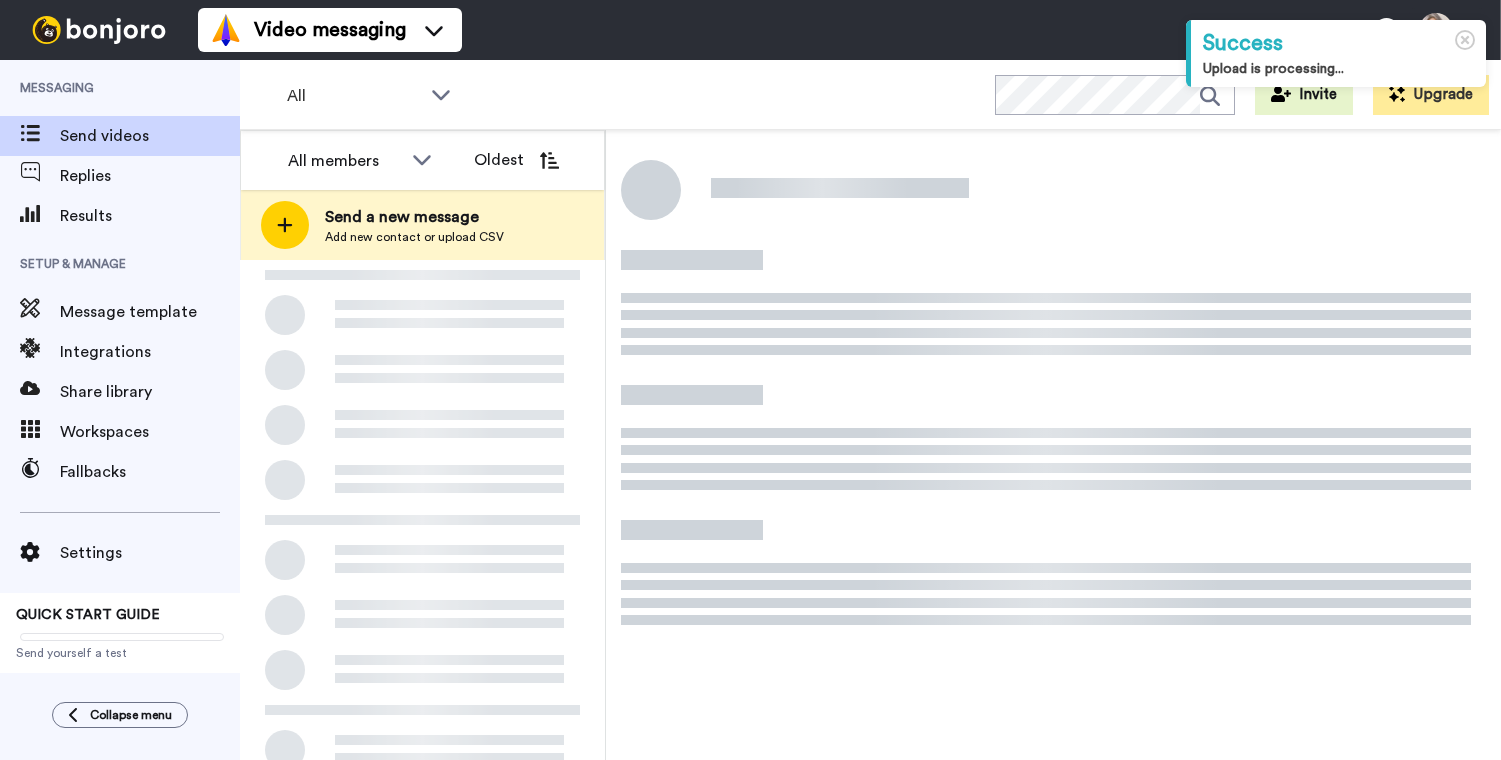 scroll, scrollTop: 0, scrollLeft: 0, axis: both 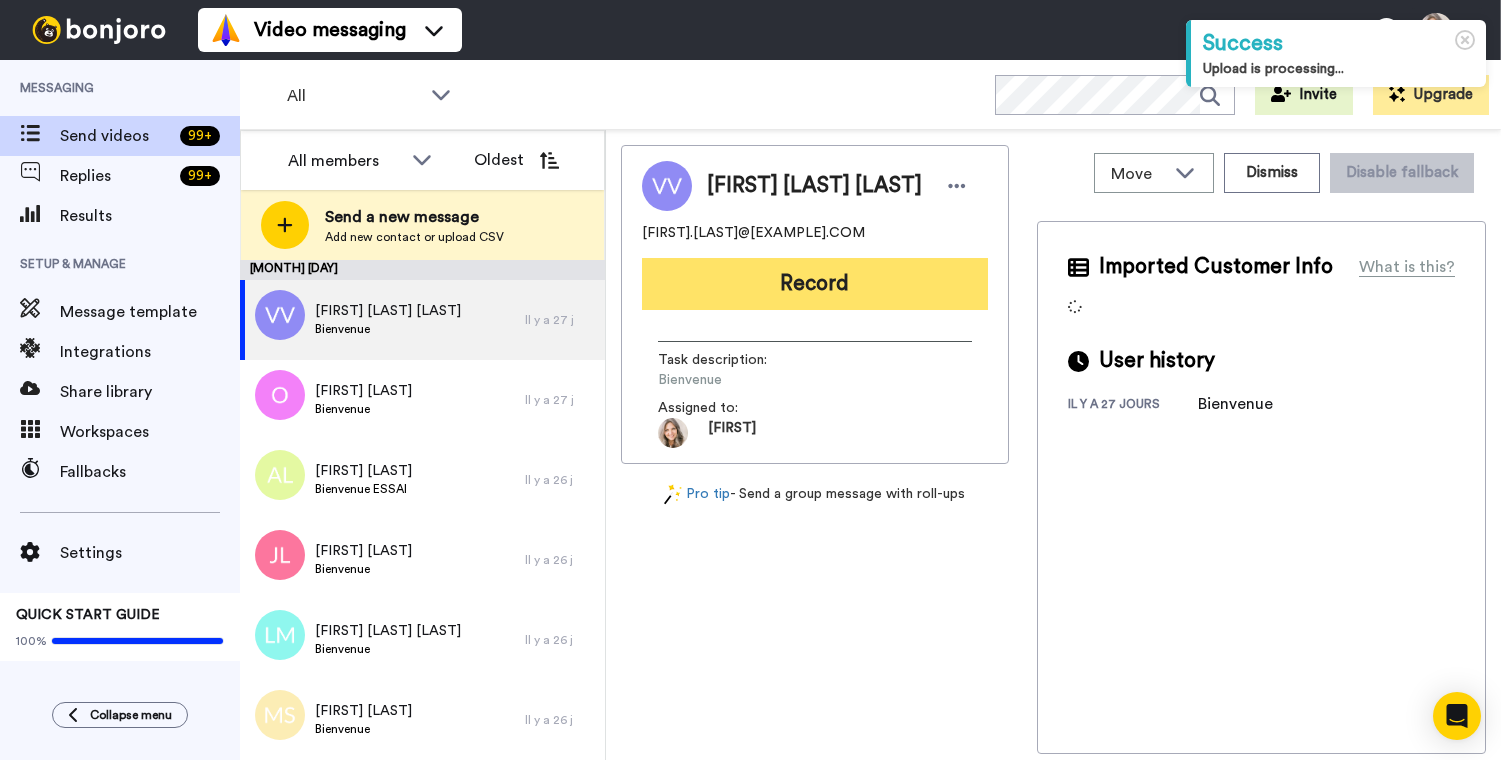 click on "Record" at bounding box center [815, 284] 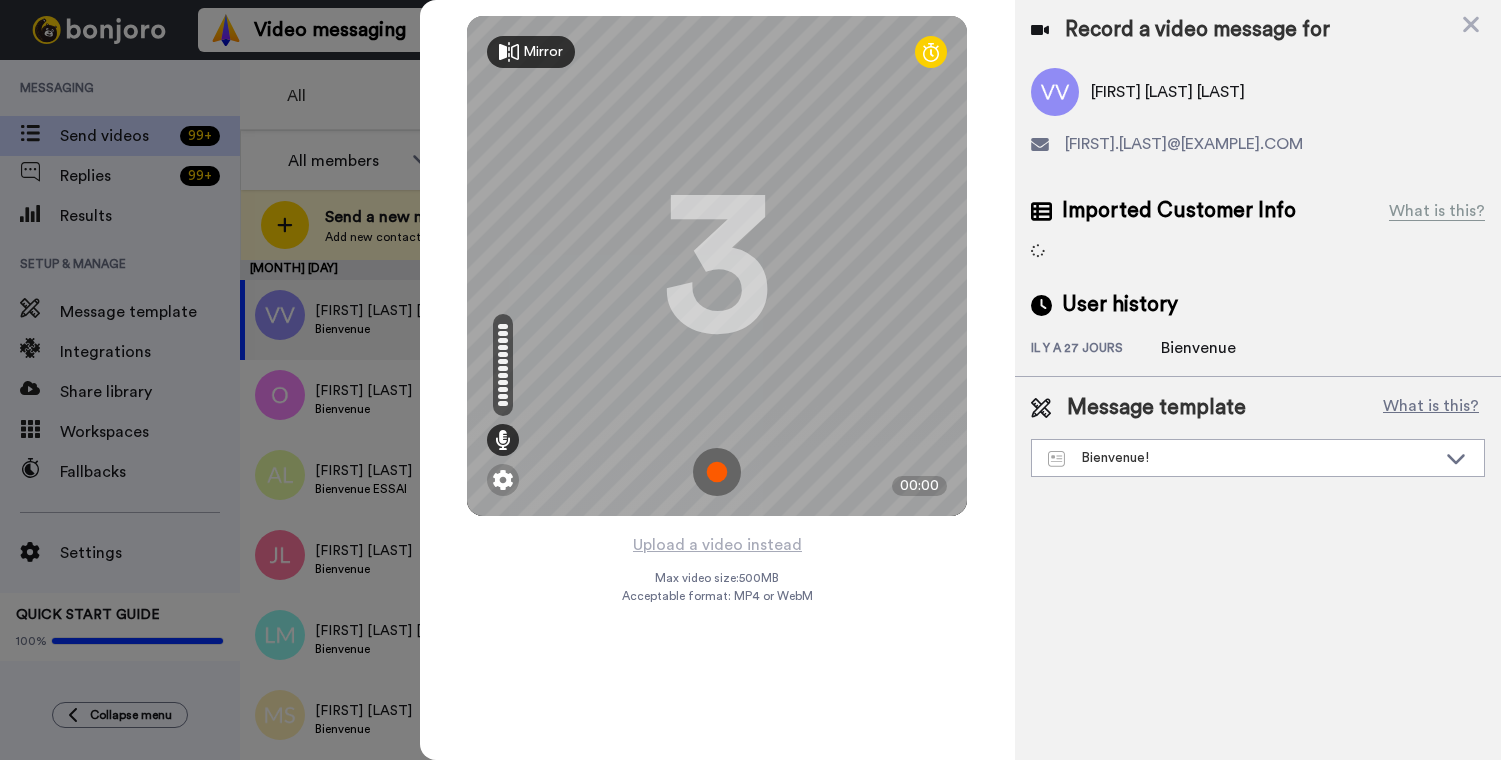 click at bounding box center (717, 472) 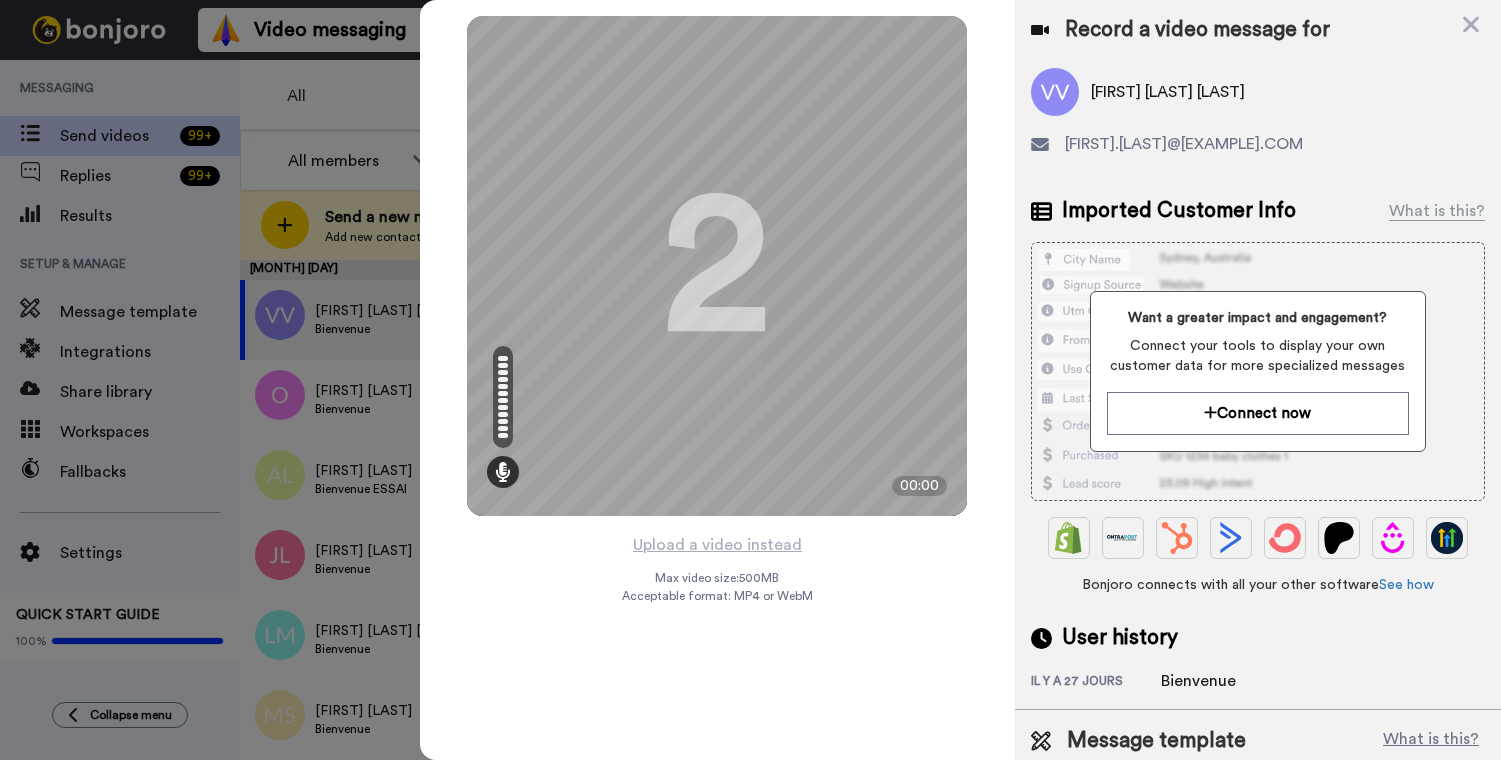 scroll, scrollTop: 66, scrollLeft: 0, axis: vertical 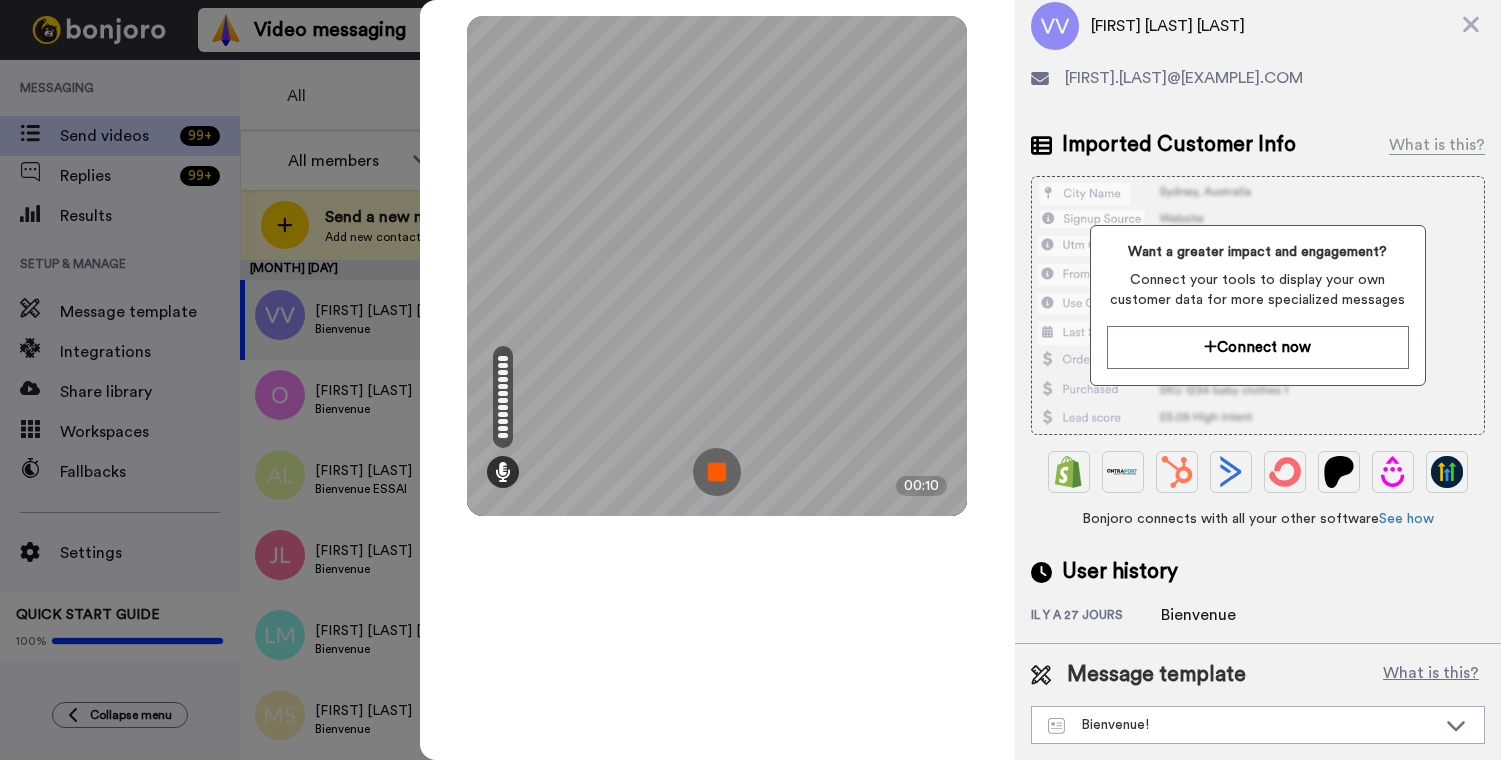 click at bounding box center (717, 472) 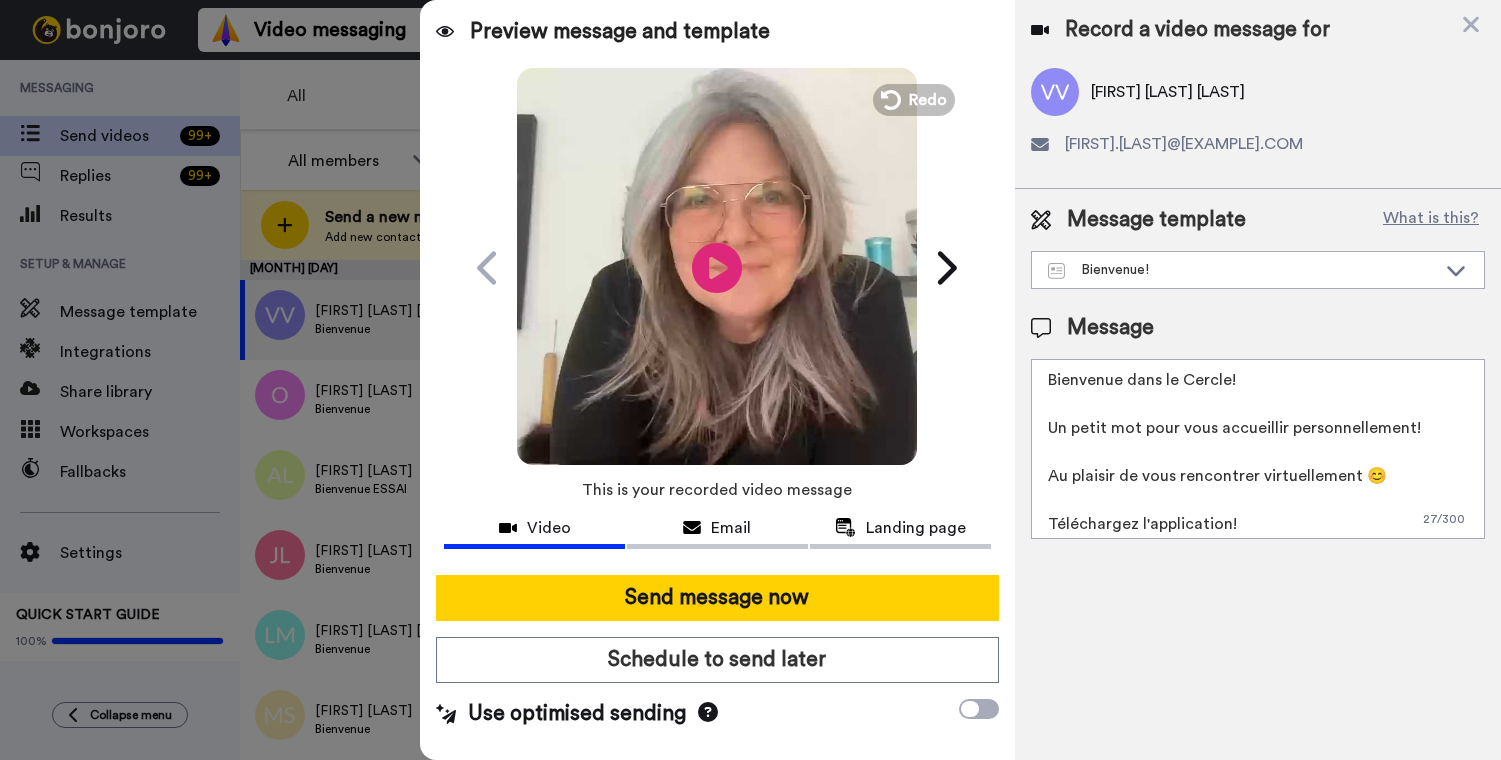 scroll, scrollTop: 0, scrollLeft: 0, axis: both 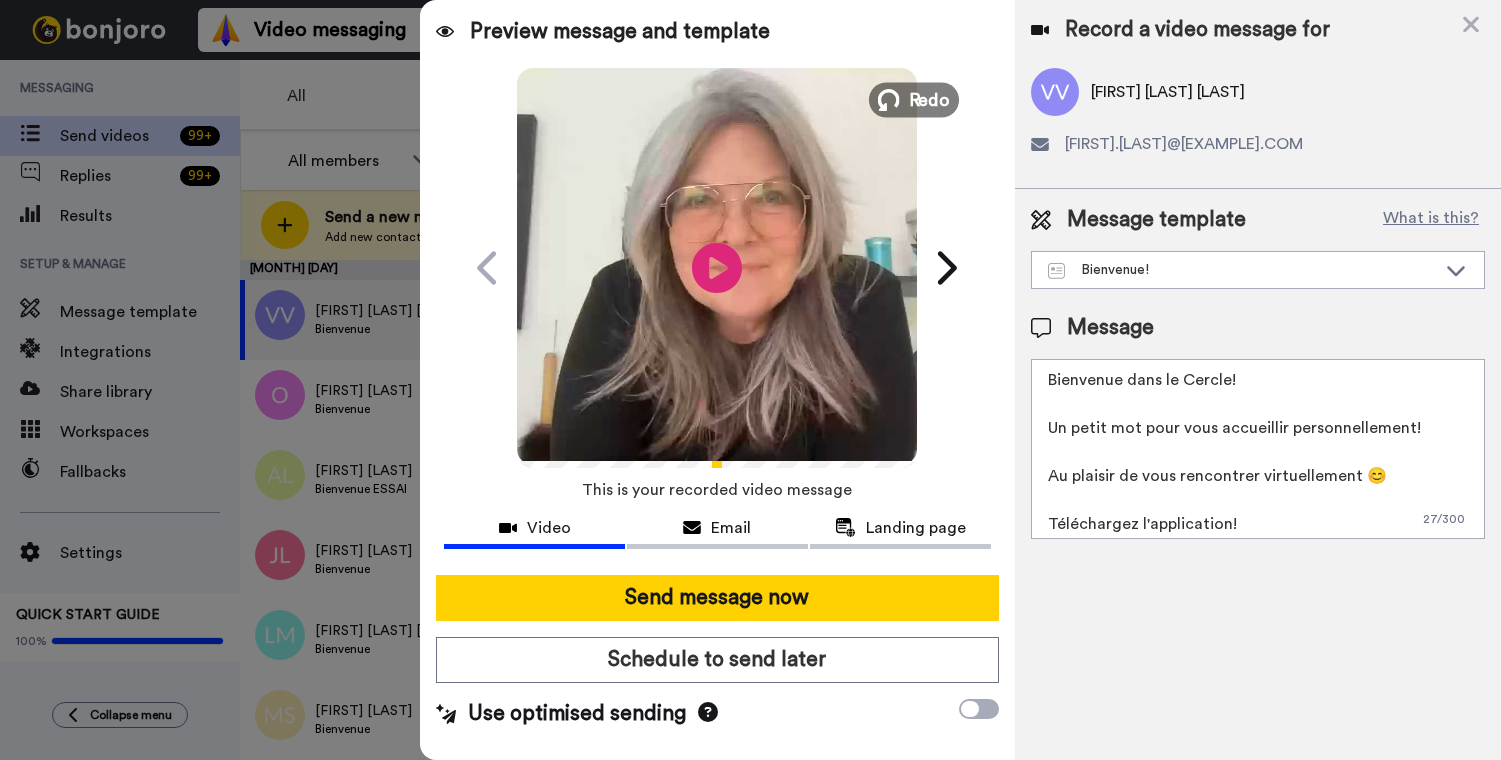 click on "Redo" at bounding box center [930, 99] 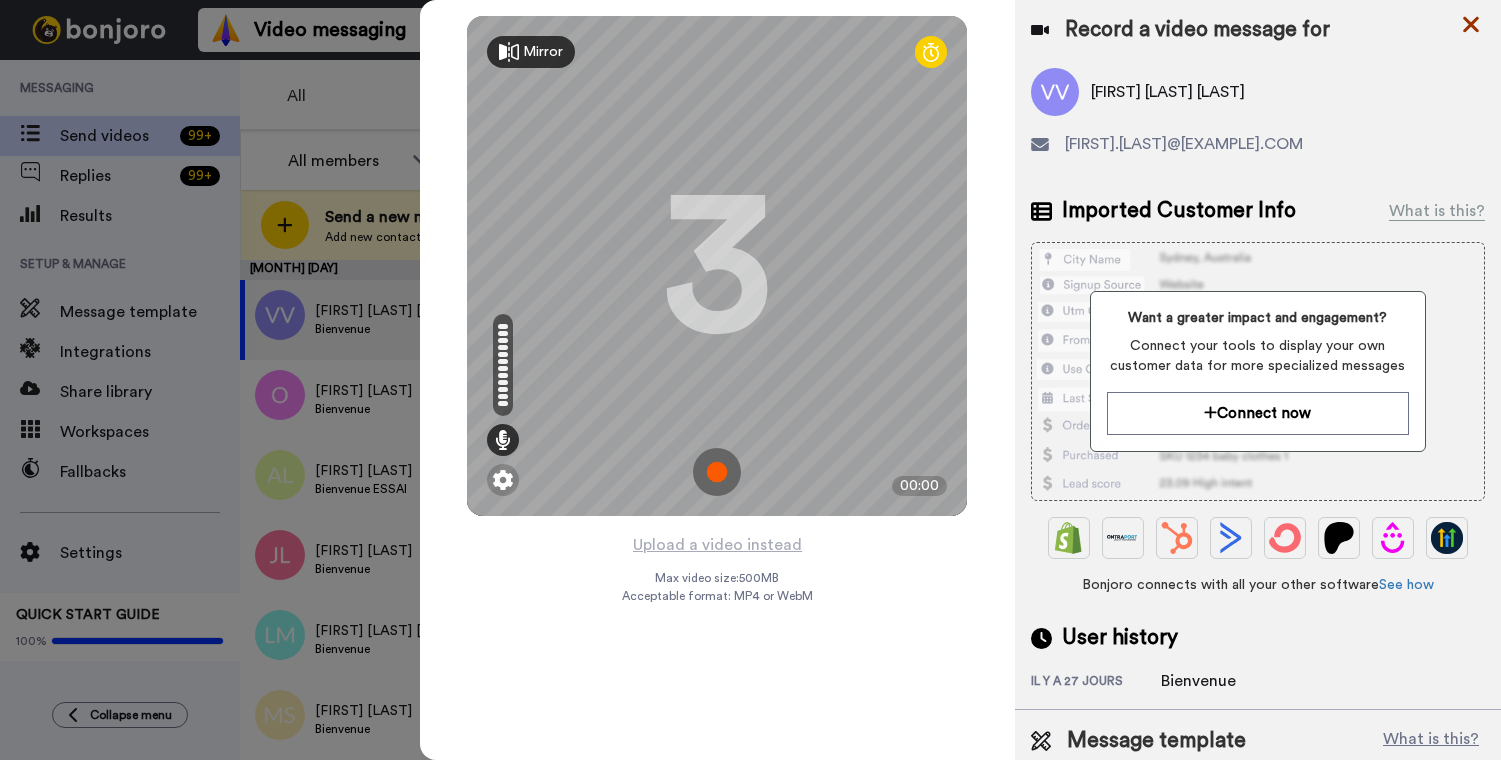 click 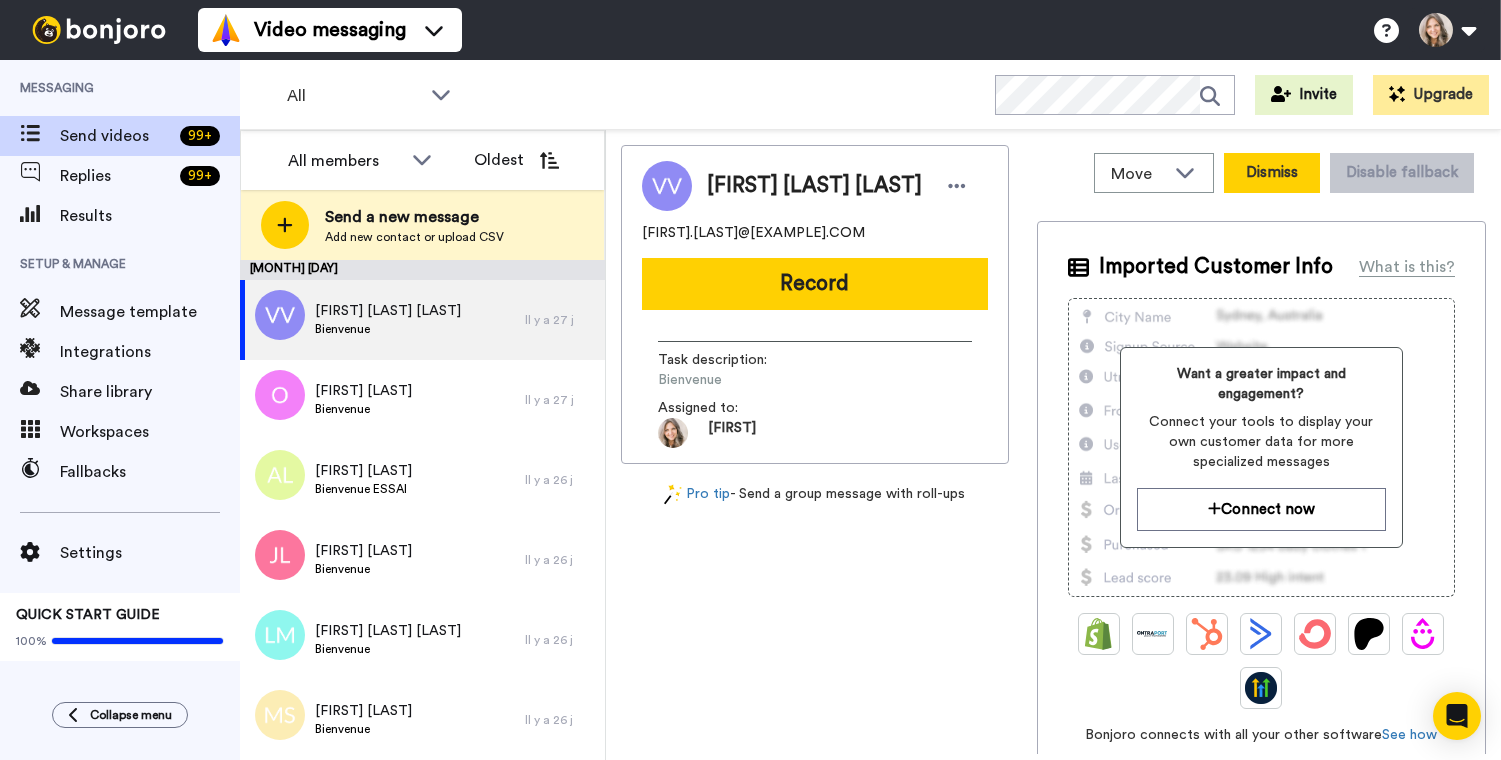 click on "Dismiss" at bounding box center [1272, 173] 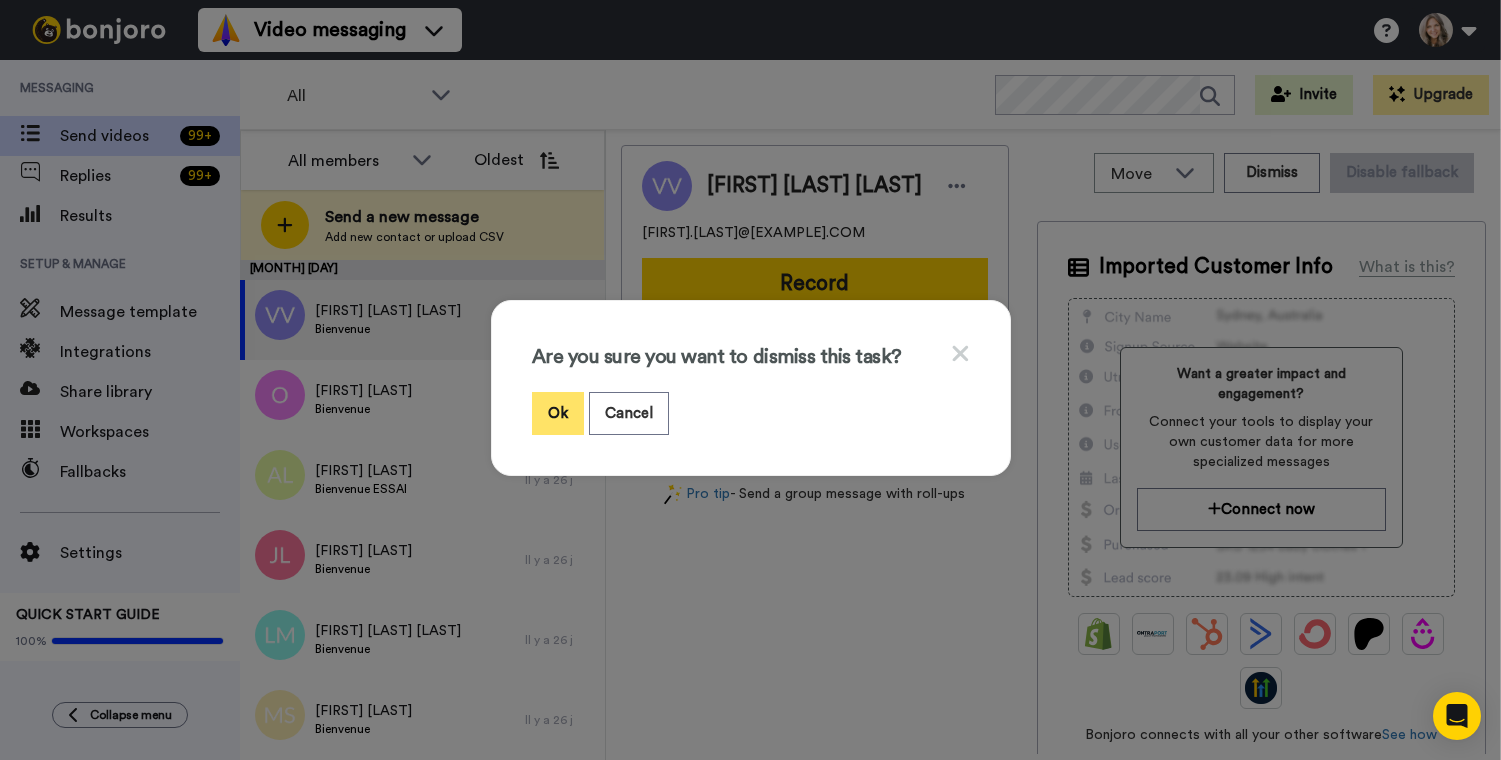 click on "Ok" at bounding box center [558, 413] 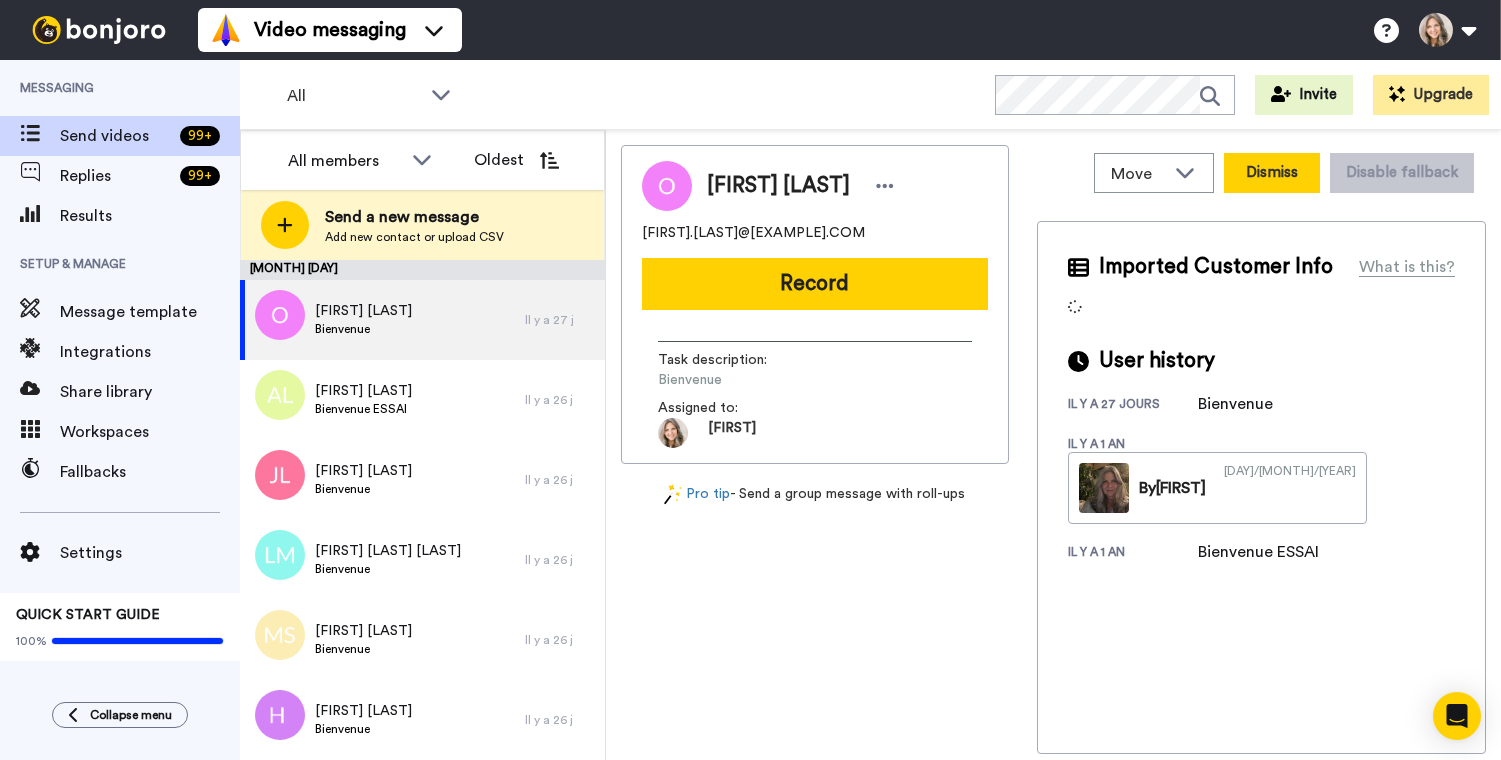 click on "Dismiss" at bounding box center (1272, 173) 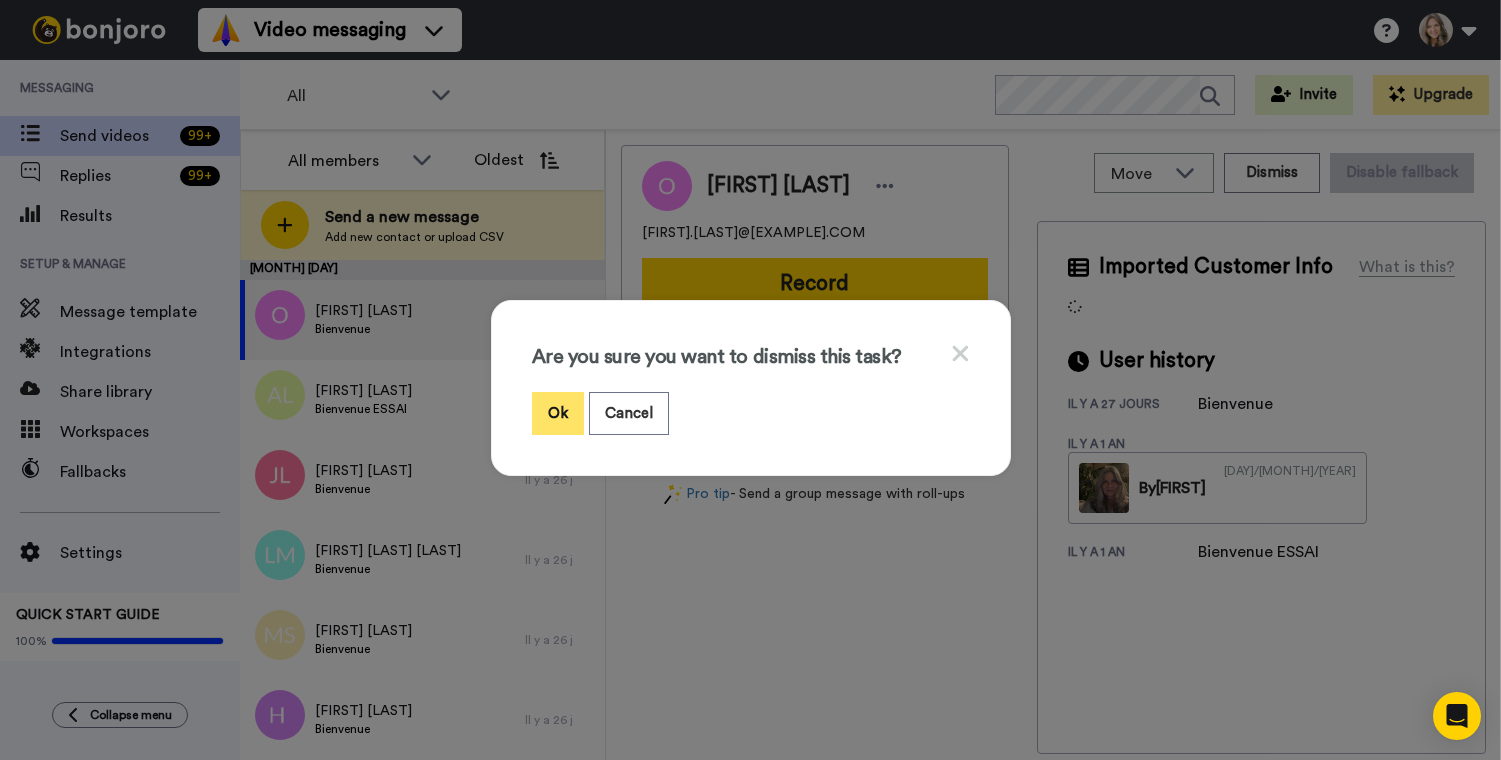 click on "Ok" at bounding box center (558, 413) 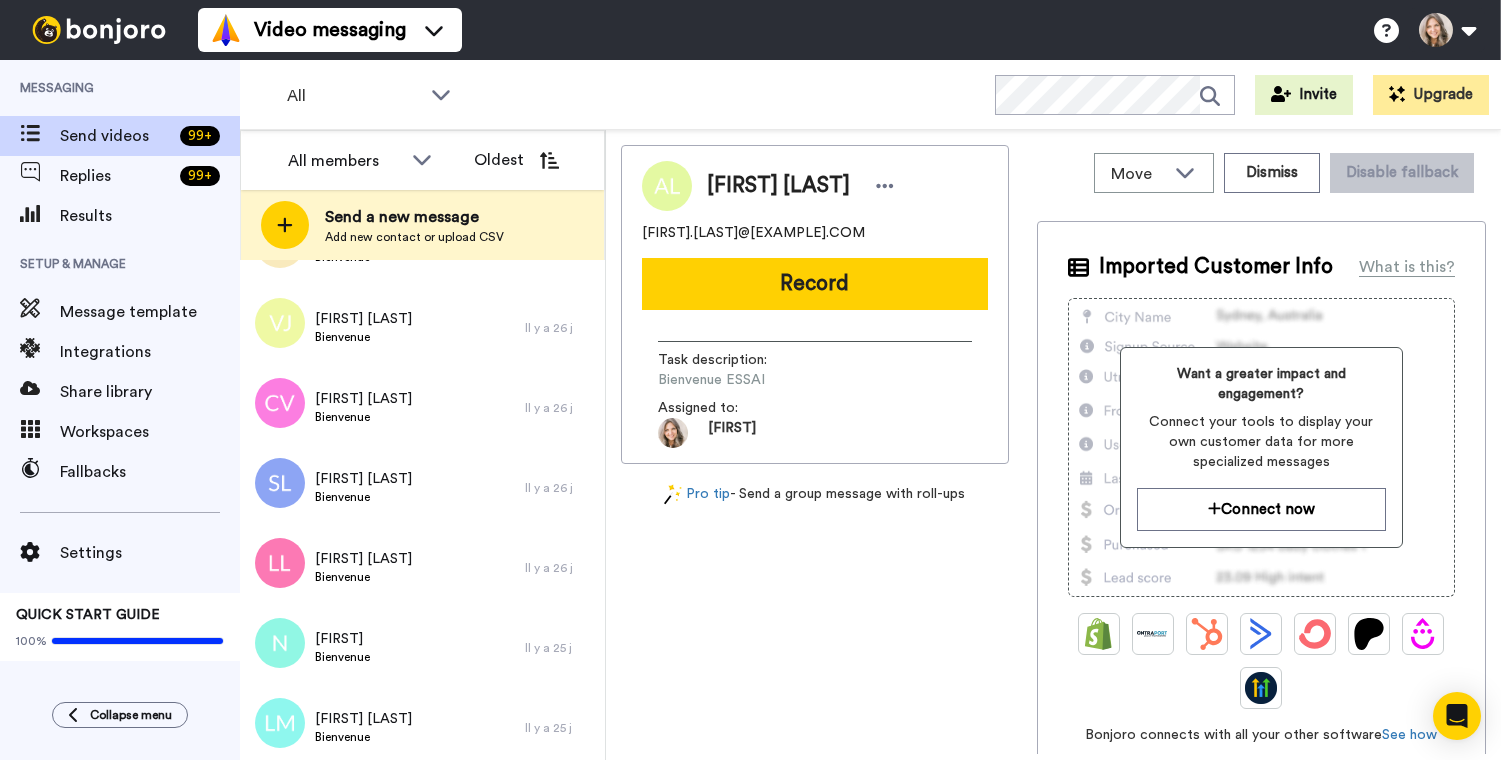 scroll, scrollTop: 0, scrollLeft: 0, axis: both 